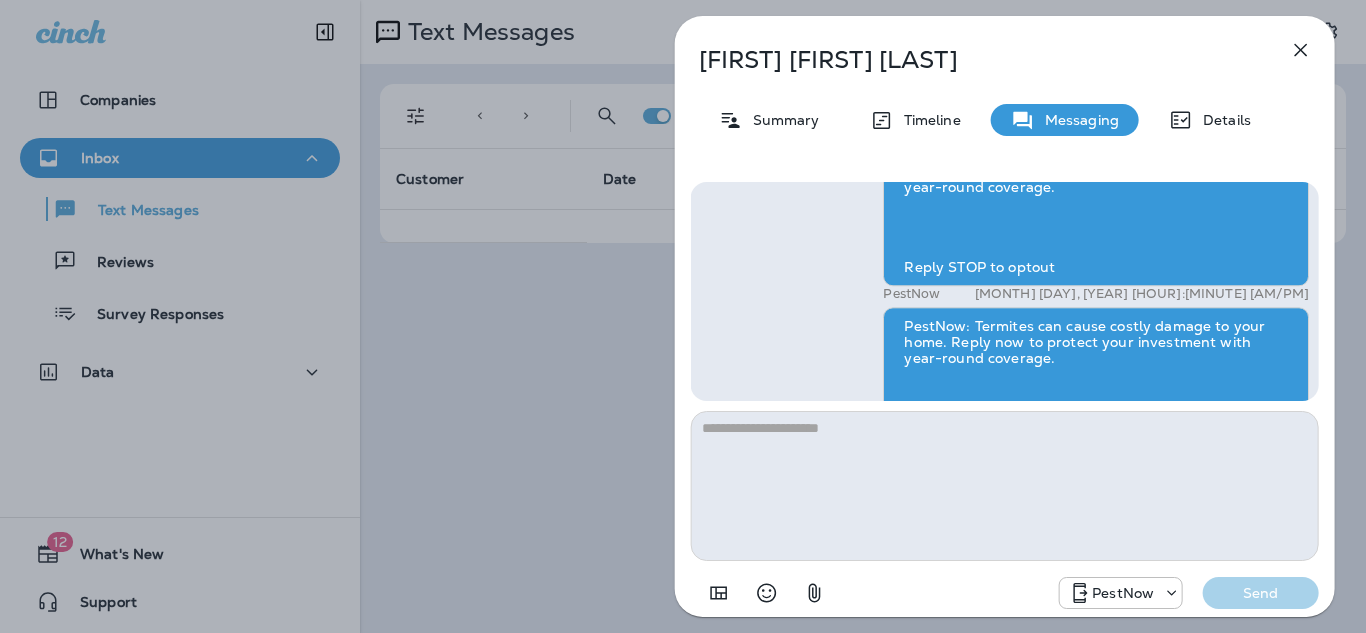 scroll, scrollTop: 0, scrollLeft: 0, axis: both 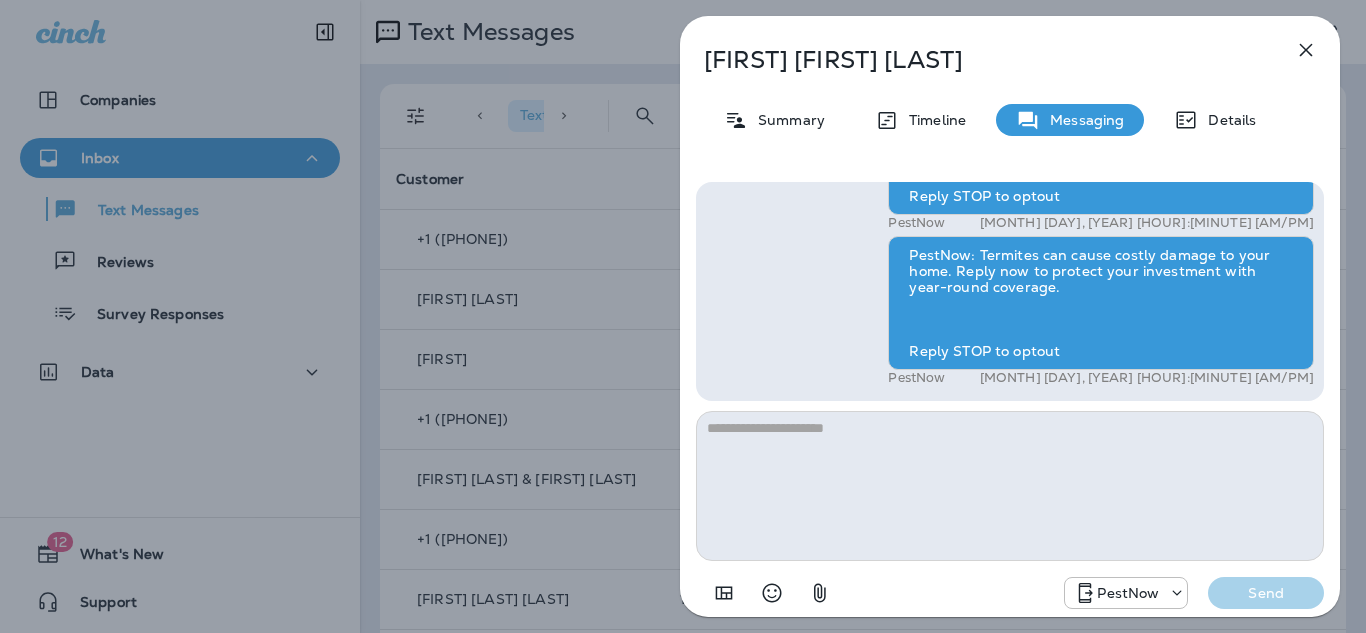 click 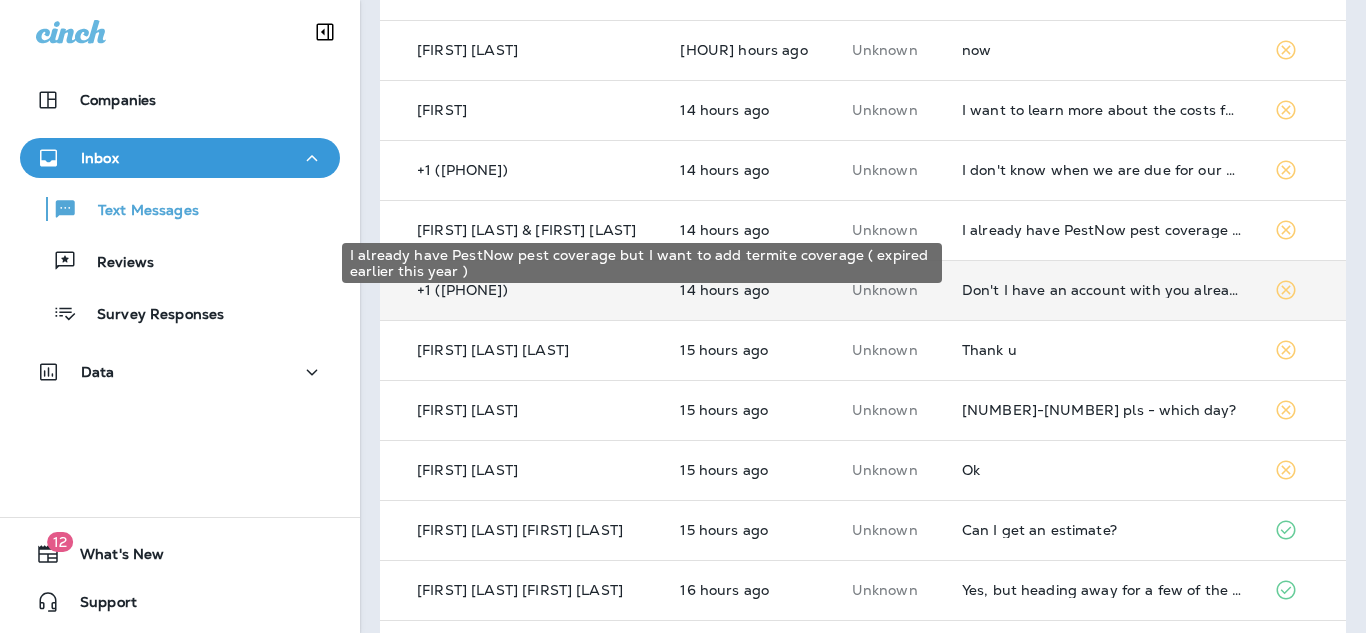 scroll, scrollTop: 270, scrollLeft: 0, axis: vertical 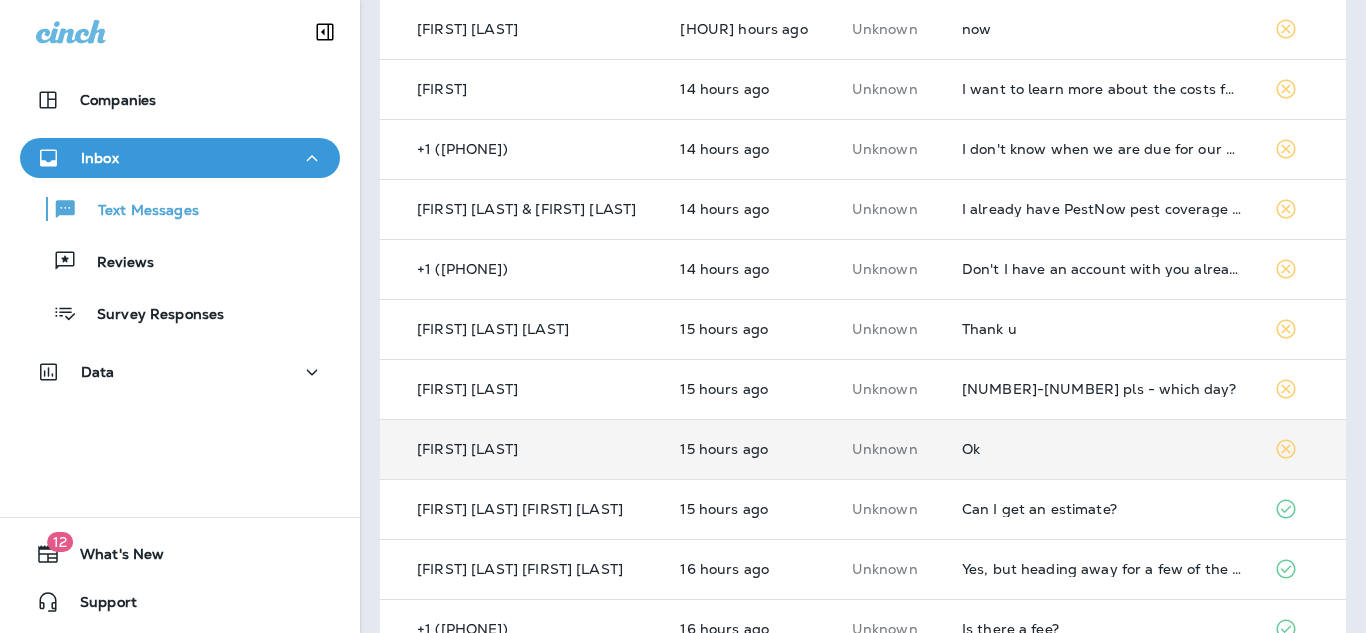 click on "Ok" at bounding box center (1102, 449) 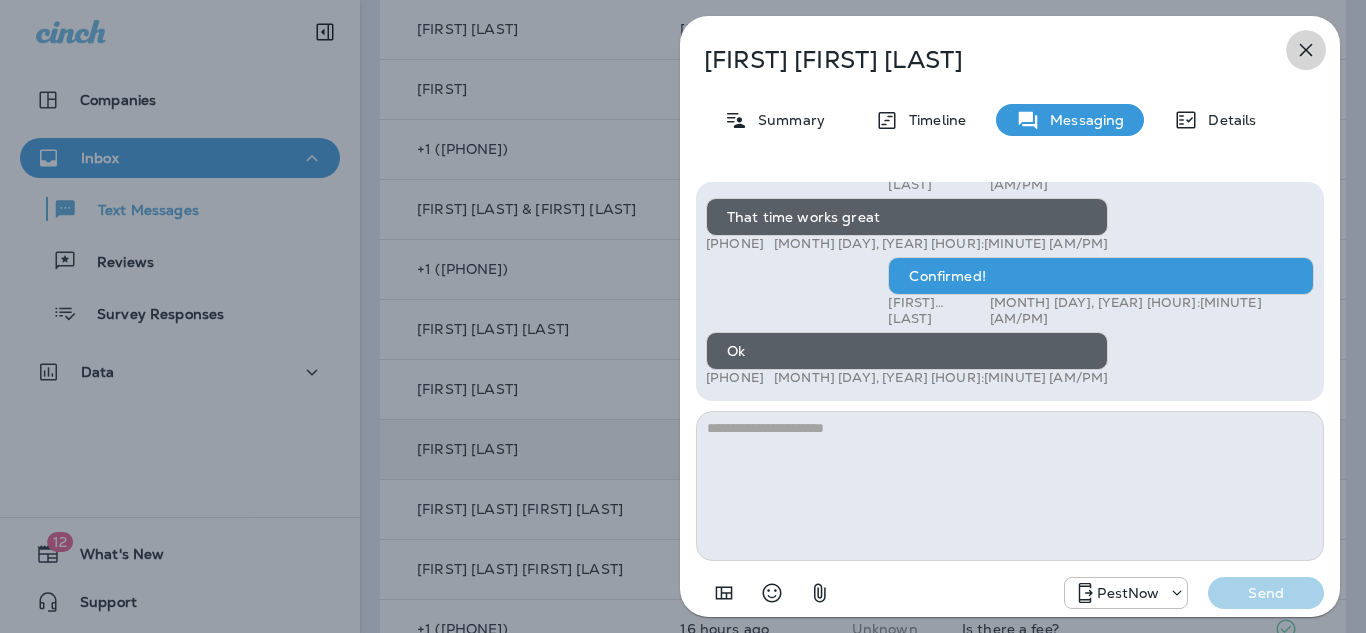 click 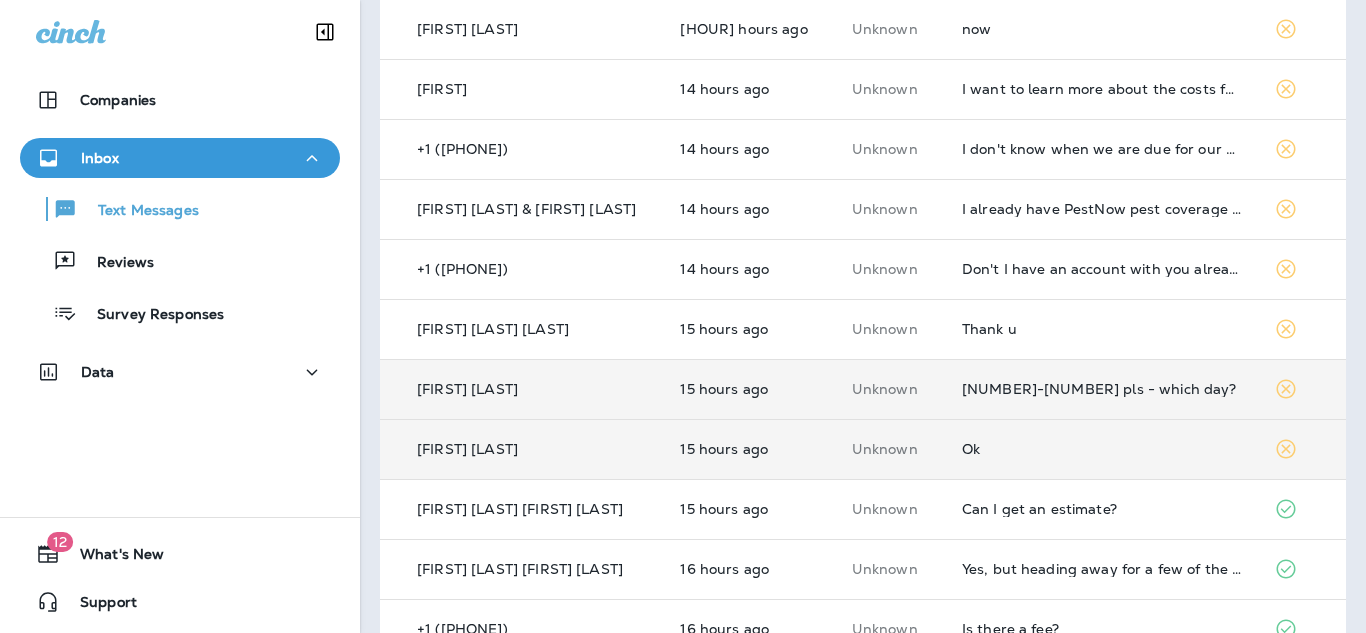 click on "3-5 pls - which day?" at bounding box center [1102, 389] 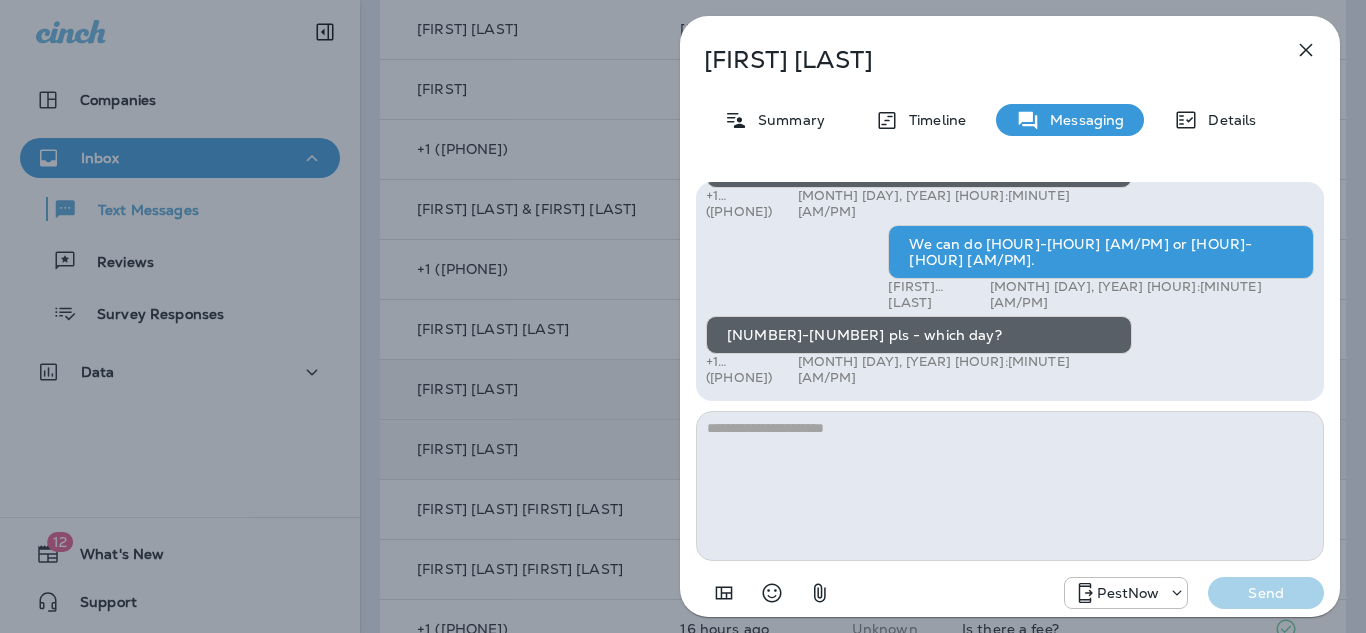 click at bounding box center (1010, 486) 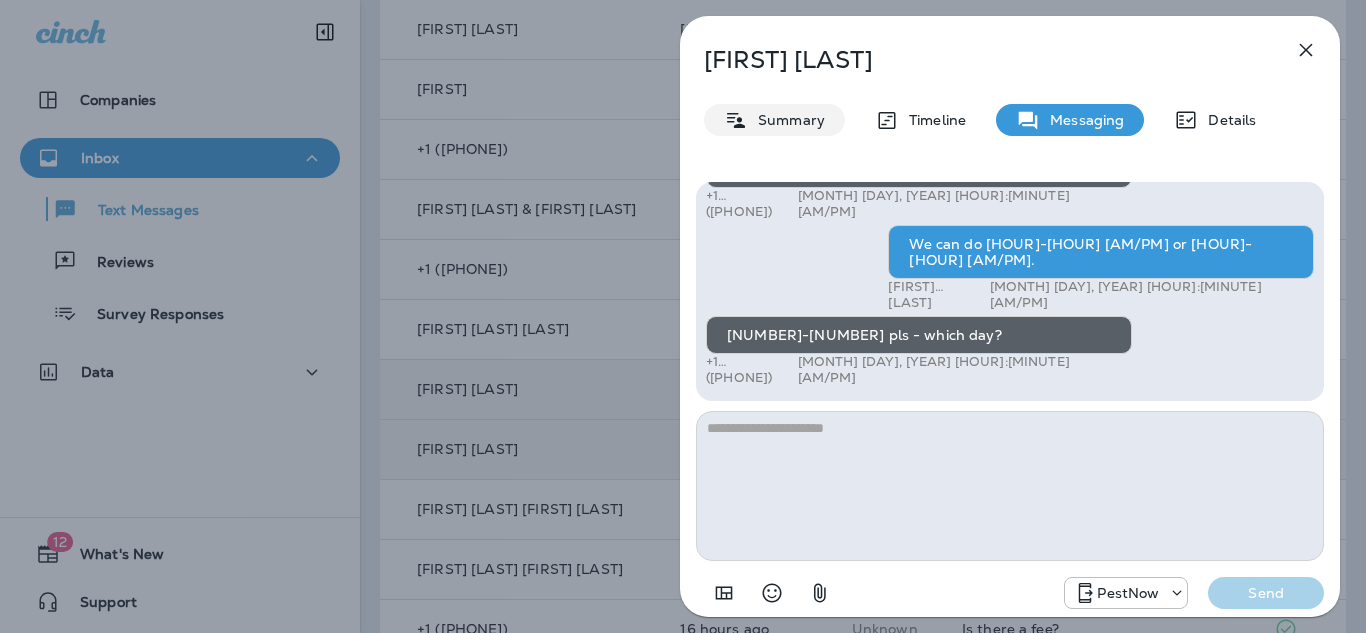 click on "Summary" at bounding box center (774, 120) 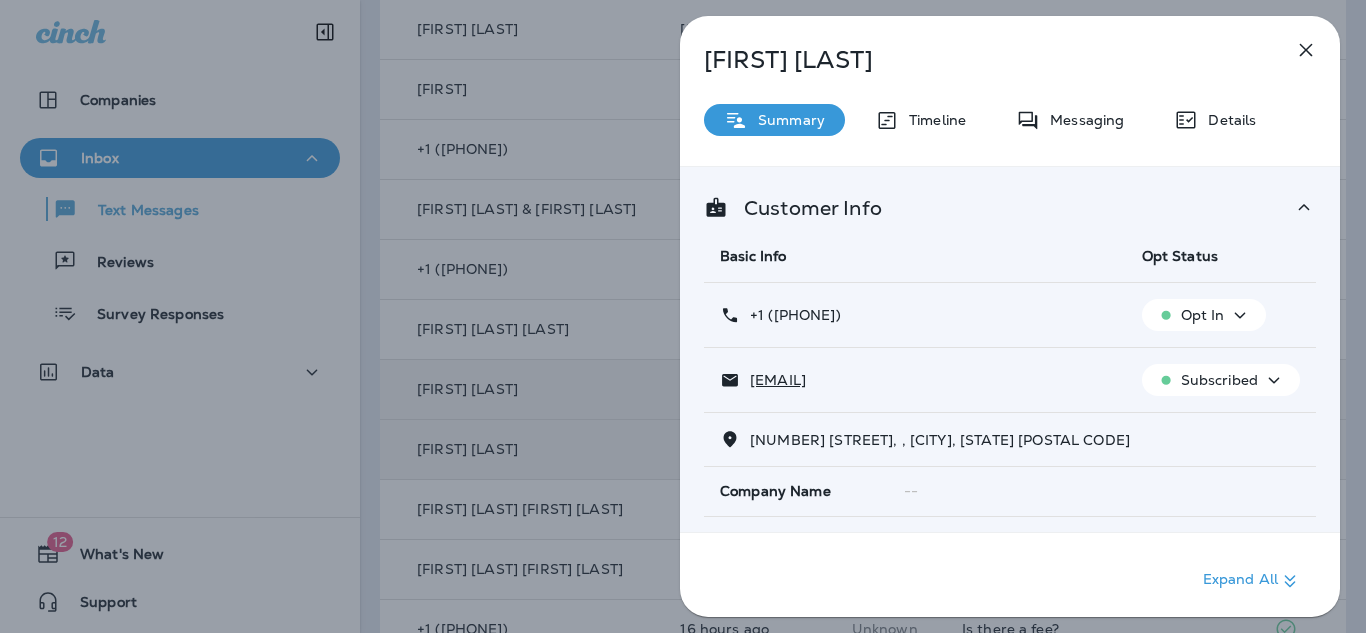 click on "13804 CUTLEAF COURT, , CHANTILLY, VA 20151" at bounding box center (1010, 440) 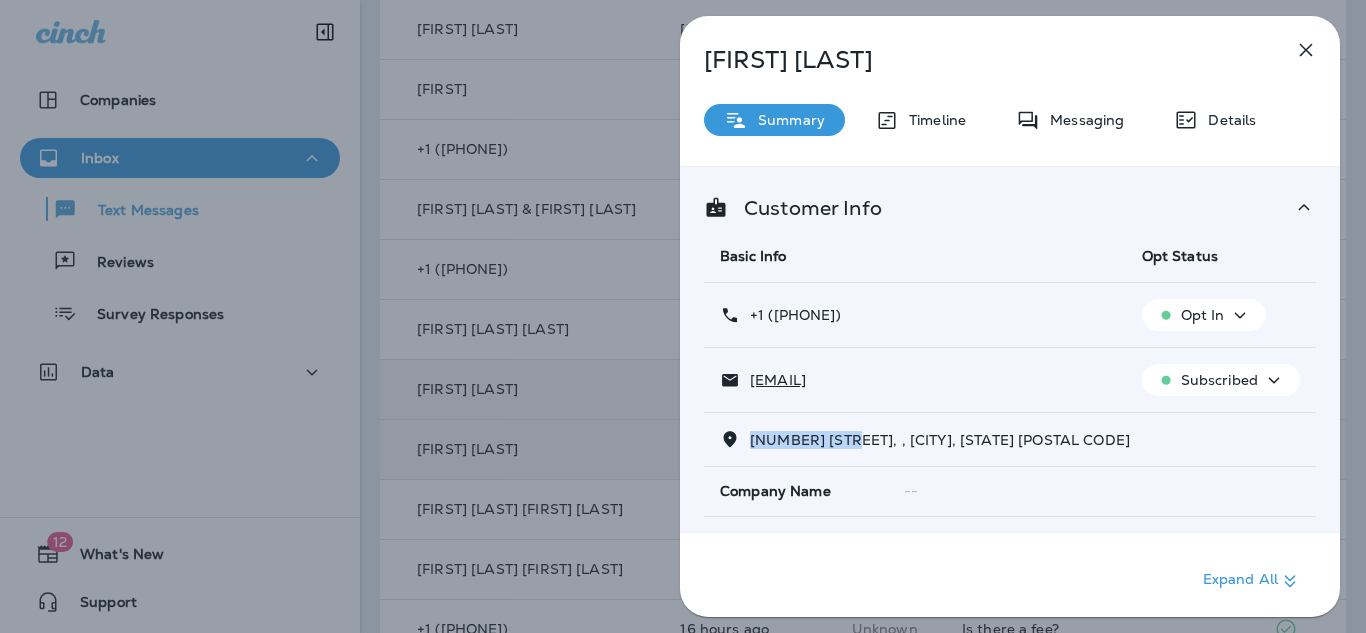drag, startPoint x: 863, startPoint y: 433, endPoint x: 751, endPoint y: 444, distance: 112.53888 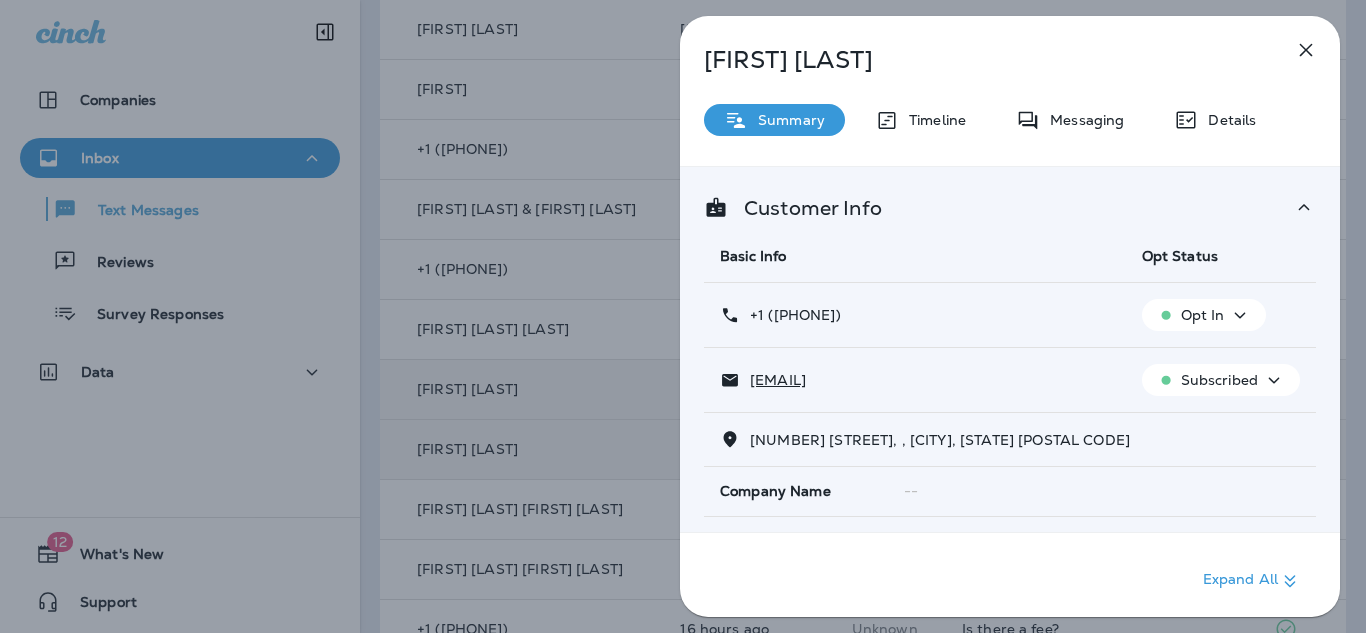 drag, startPoint x: 1080, startPoint y: 145, endPoint x: 1070, endPoint y: 129, distance: 18.867962 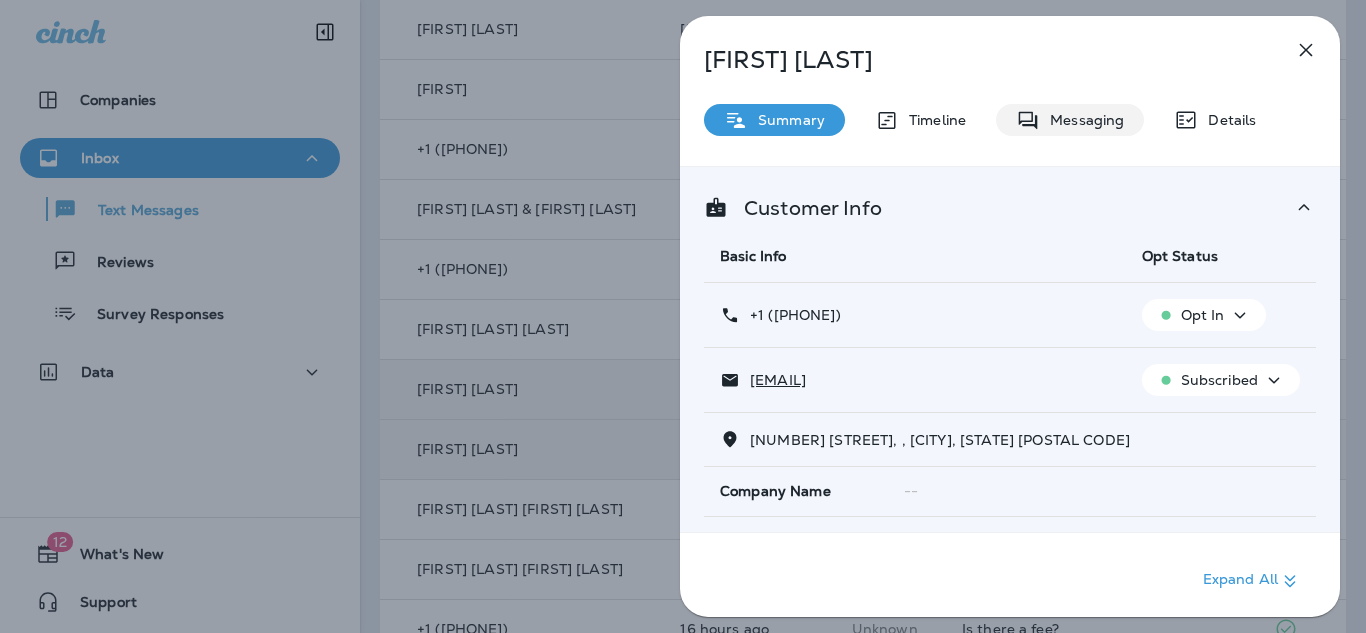 click on "Messaging" at bounding box center (1070, 120) 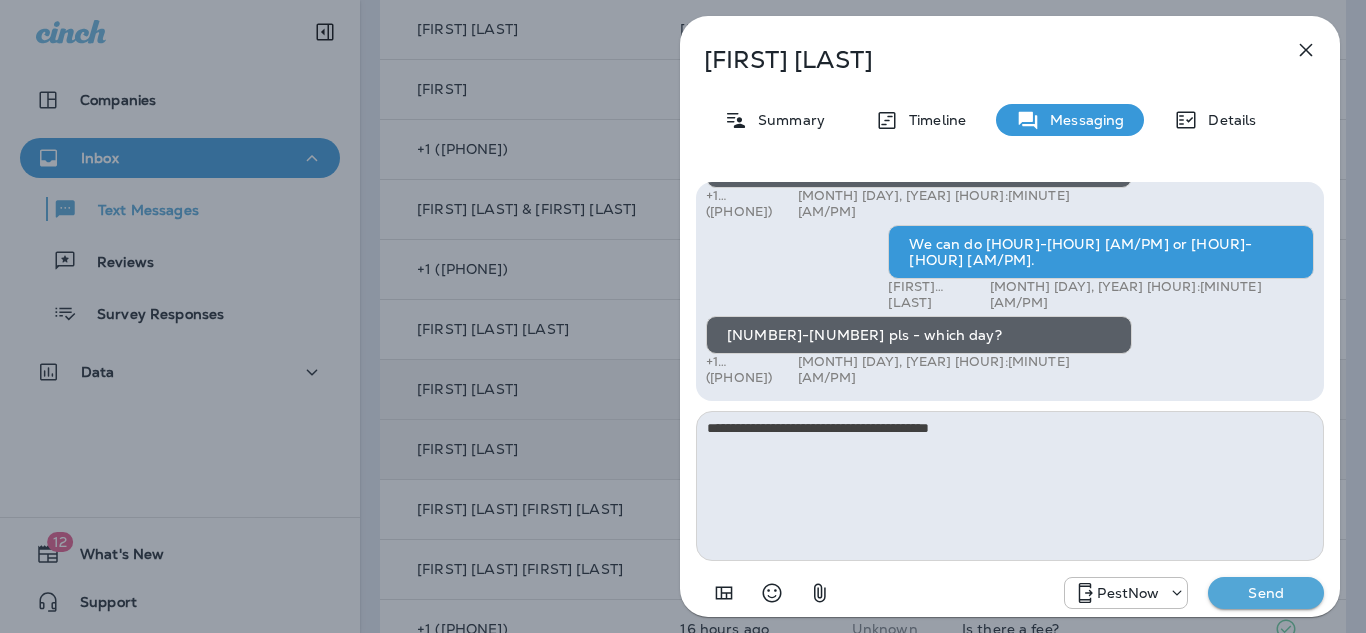 type on "**********" 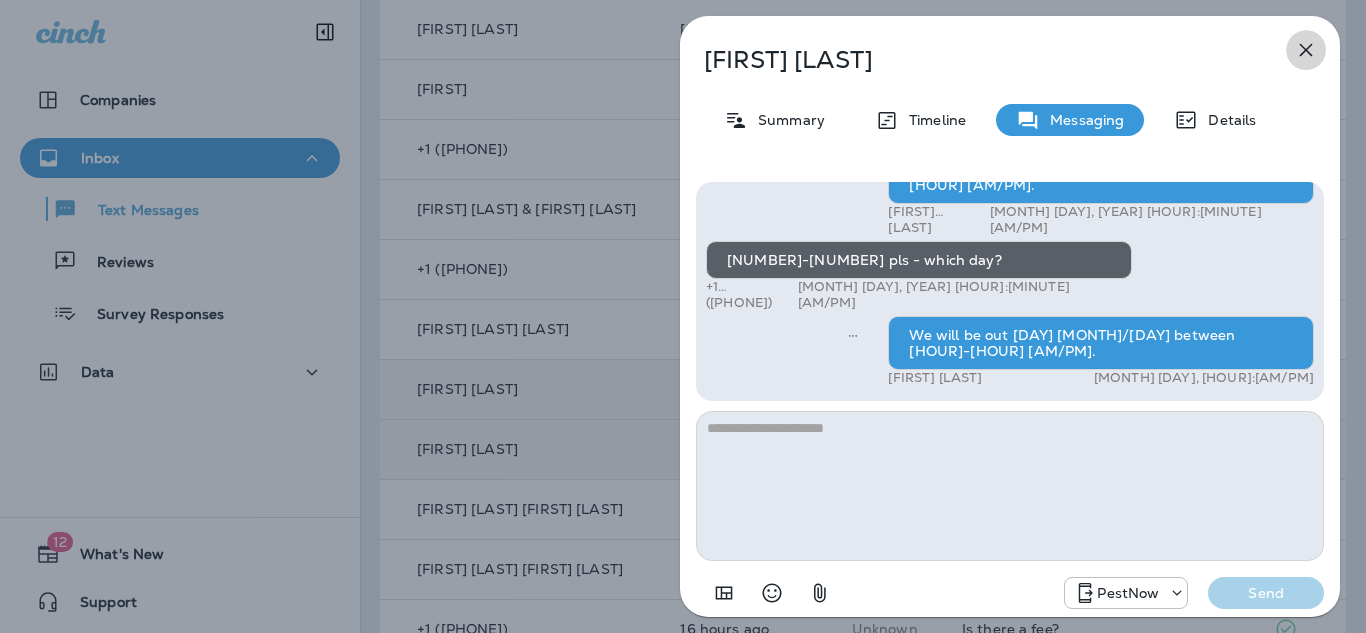 click 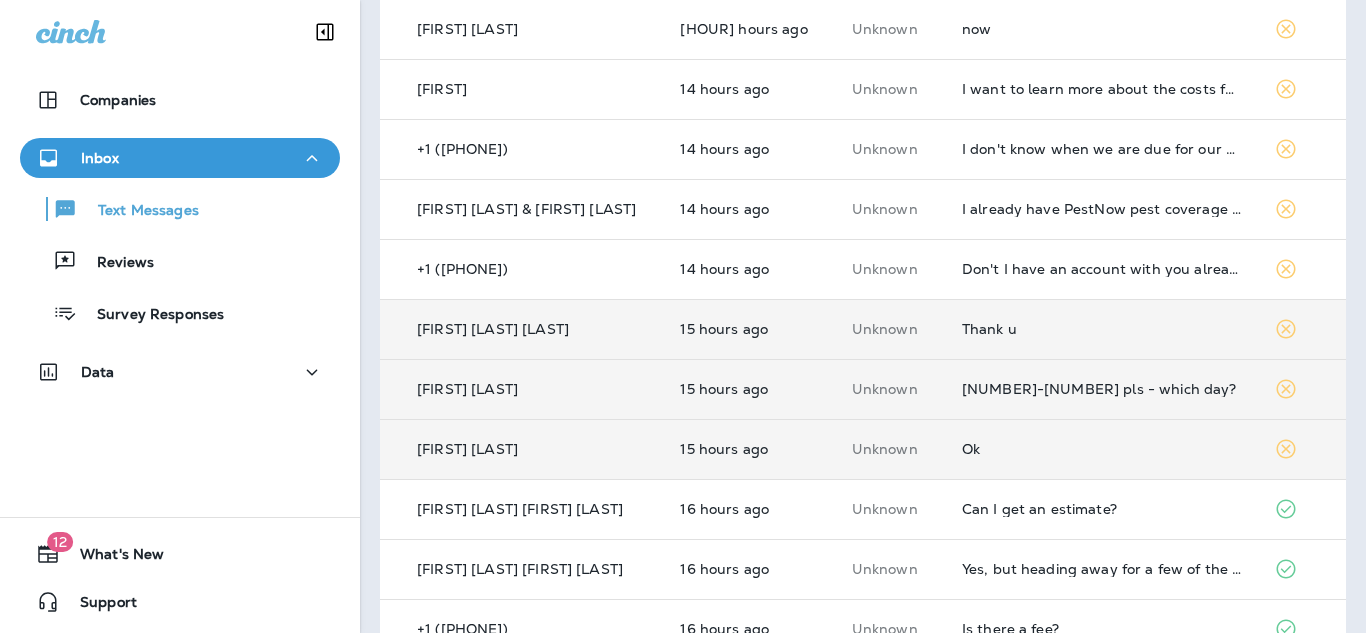 click on "Thank u" at bounding box center [1102, 329] 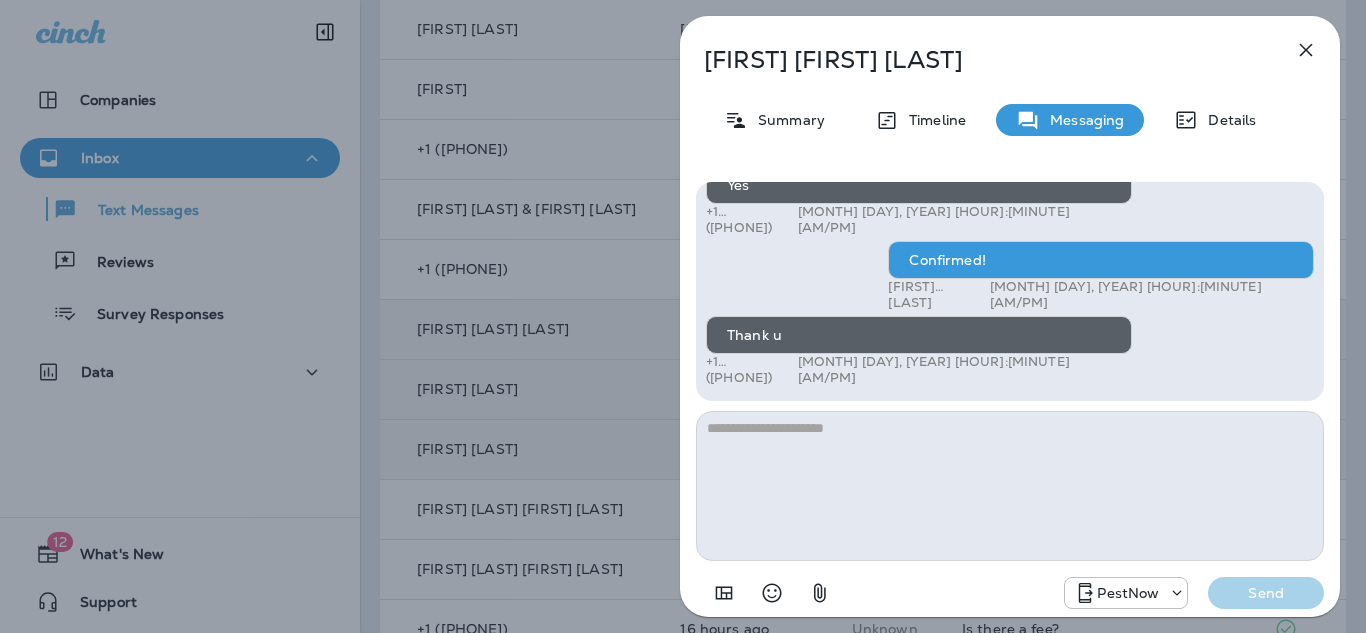 drag, startPoint x: 914, startPoint y: 467, endPoint x: 906, endPoint y: 475, distance: 11.313708 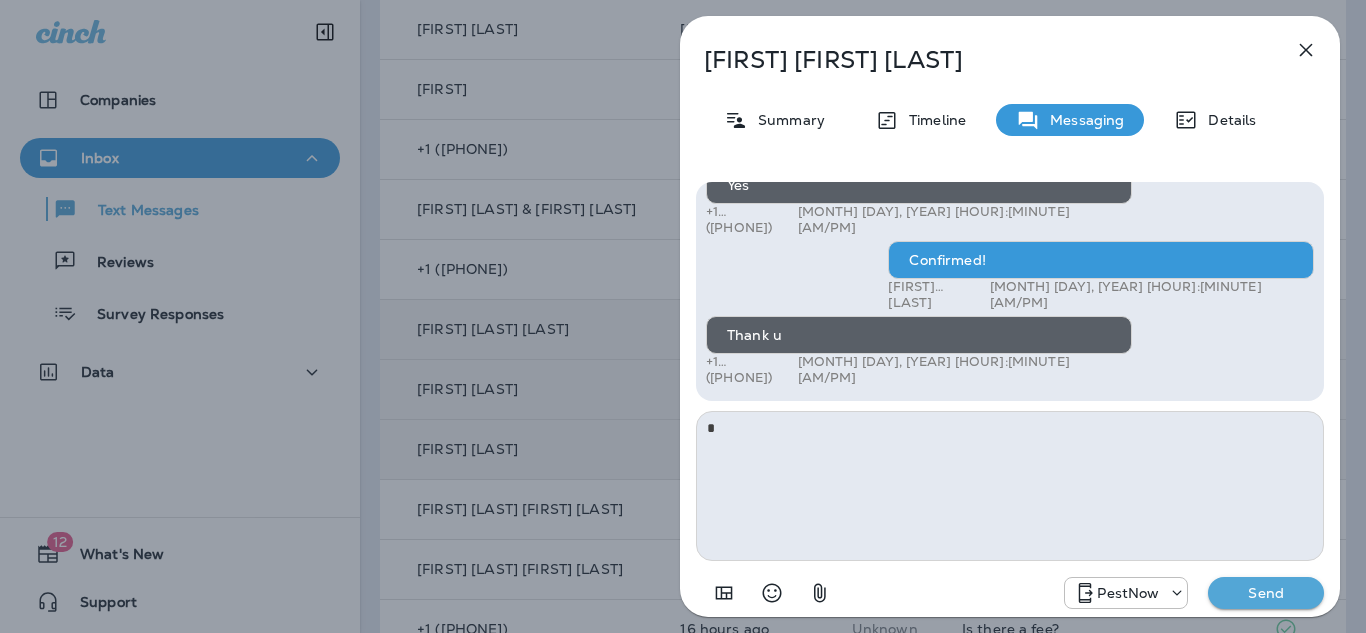 type on "*" 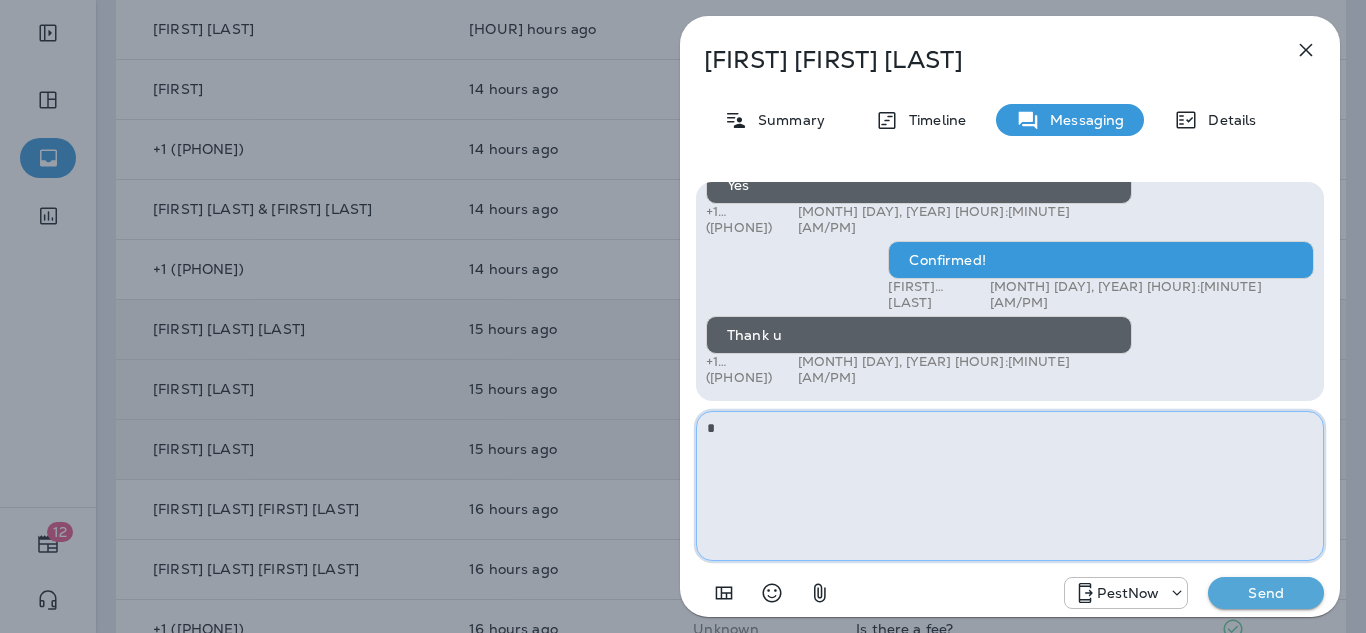 click on "*" at bounding box center (1010, 486) 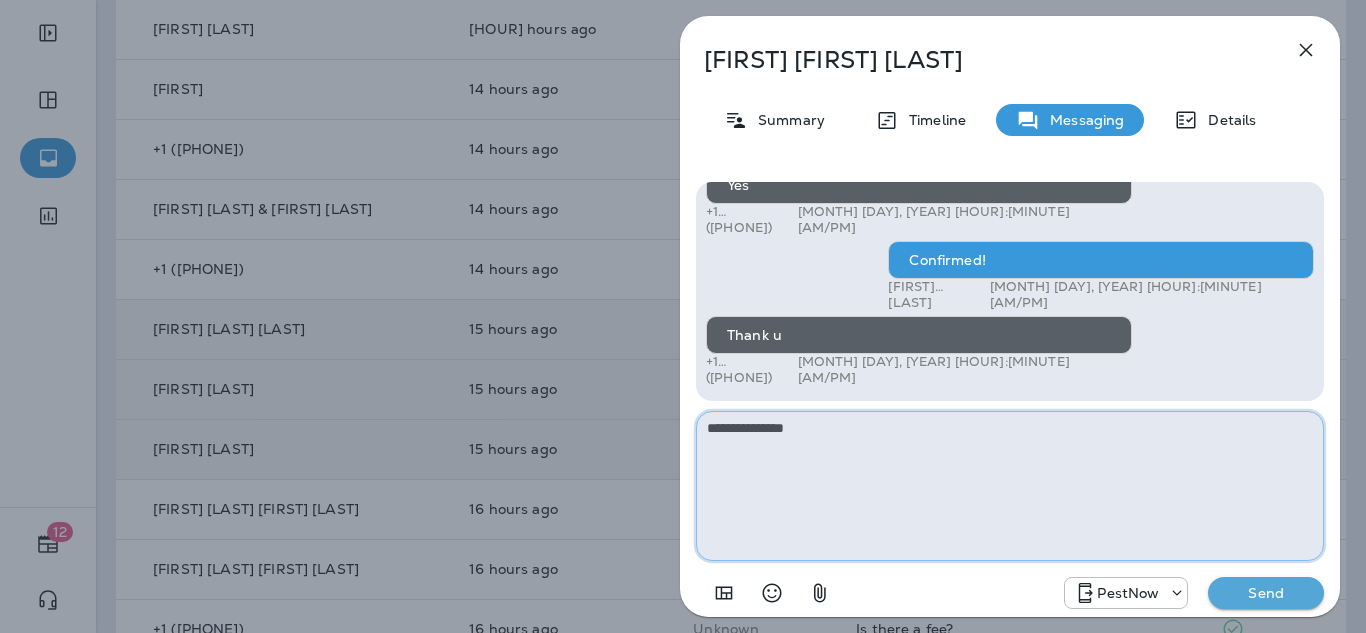 type on "**********" 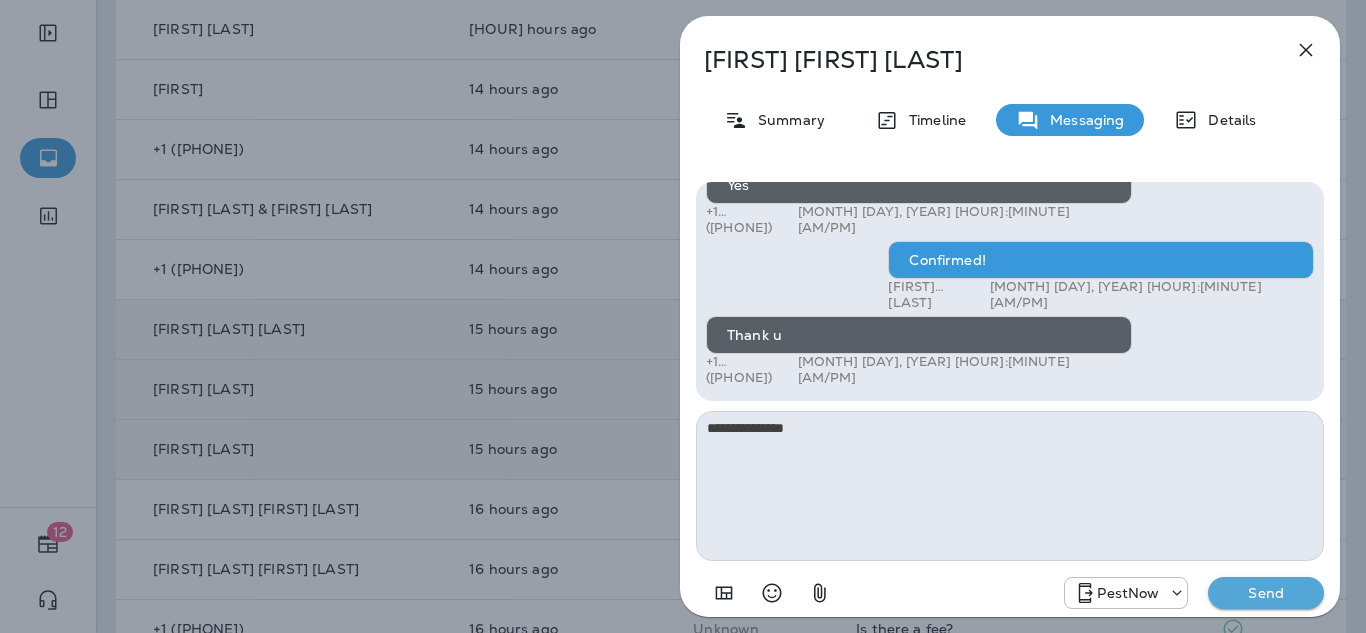 click on "Send" at bounding box center [1266, 593] 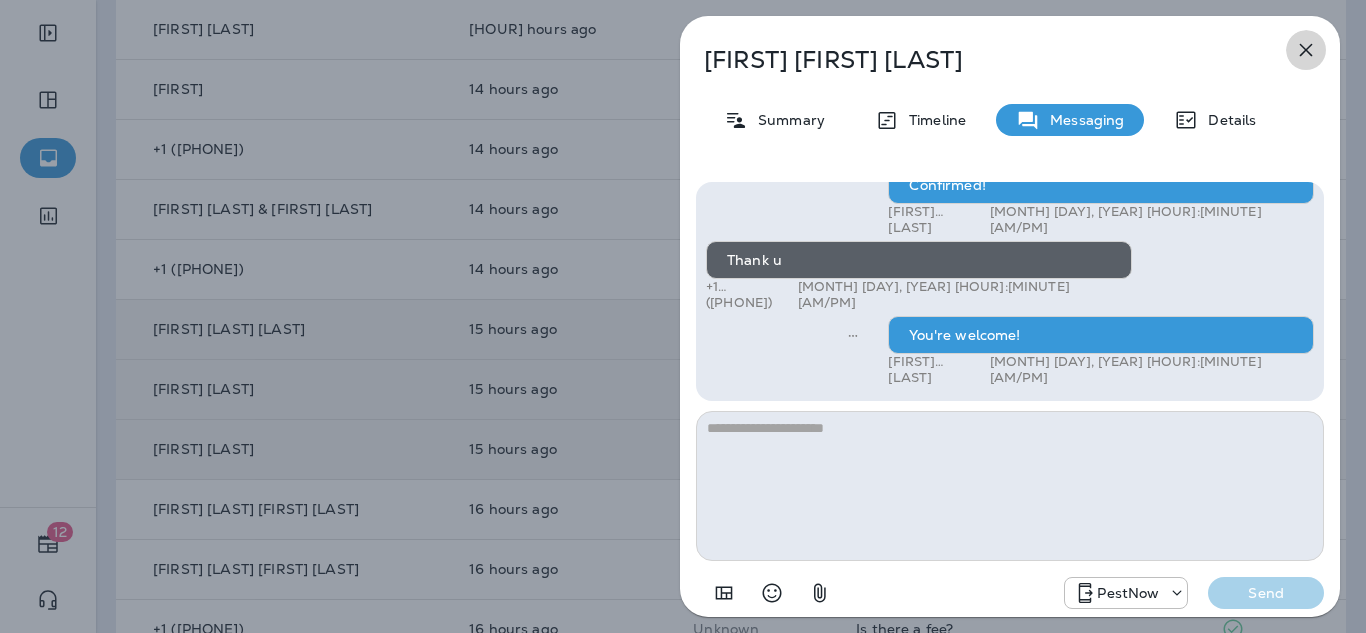 click 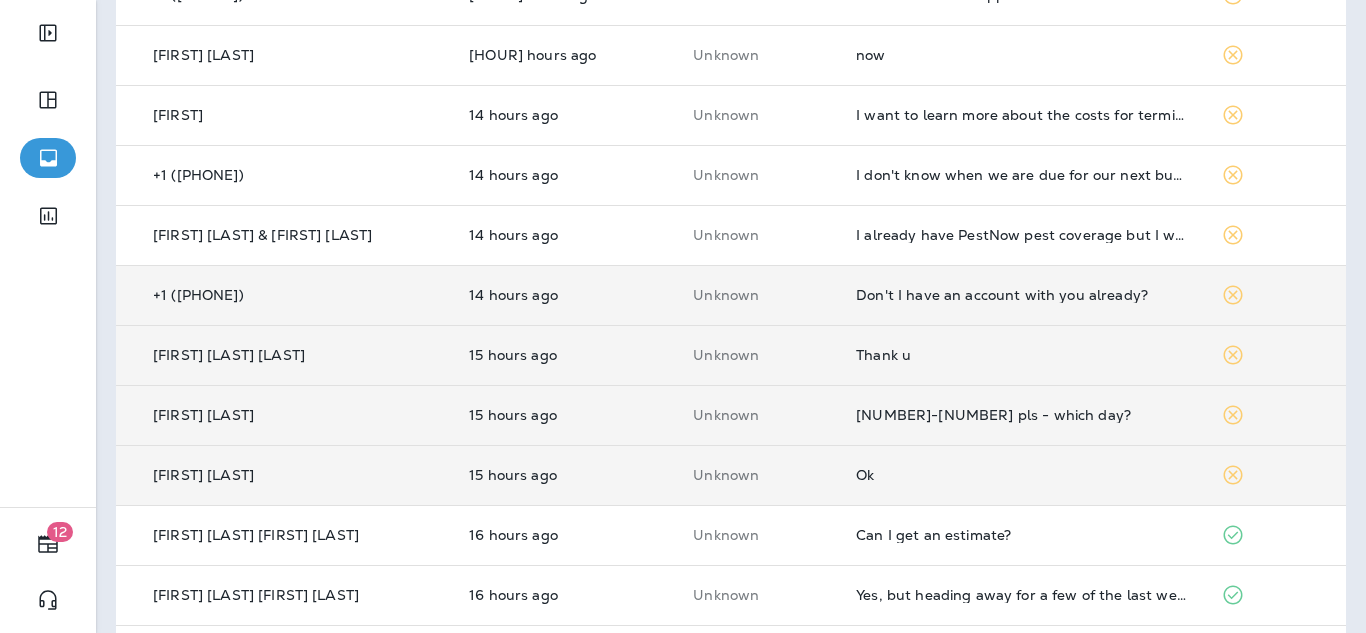 scroll, scrollTop: 239, scrollLeft: 0, axis: vertical 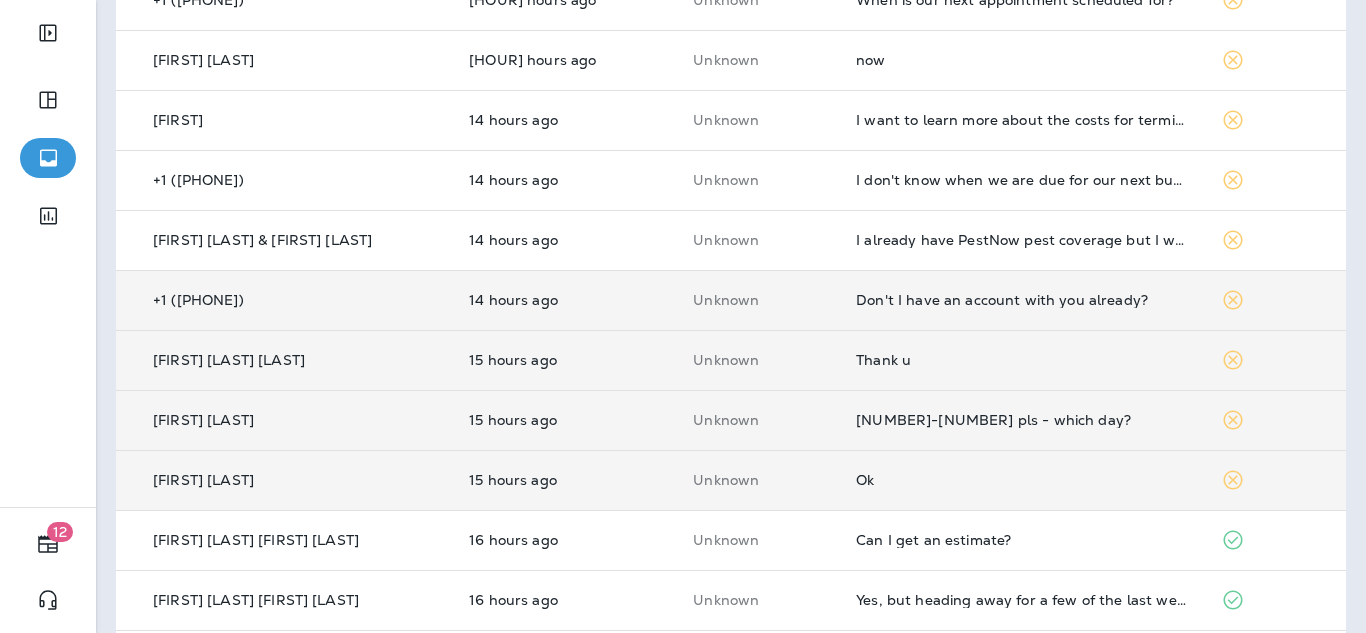 click on "Don't I have an account with you already?" at bounding box center [1022, 300] 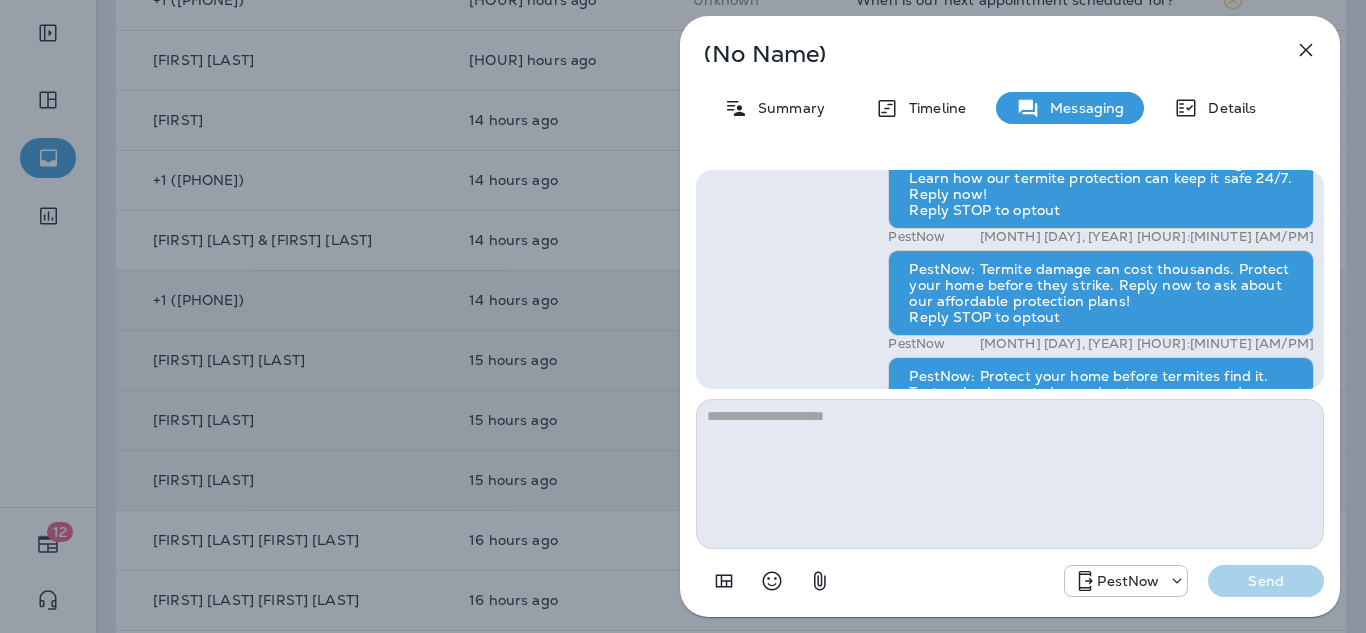 scroll, scrollTop: -678, scrollLeft: 0, axis: vertical 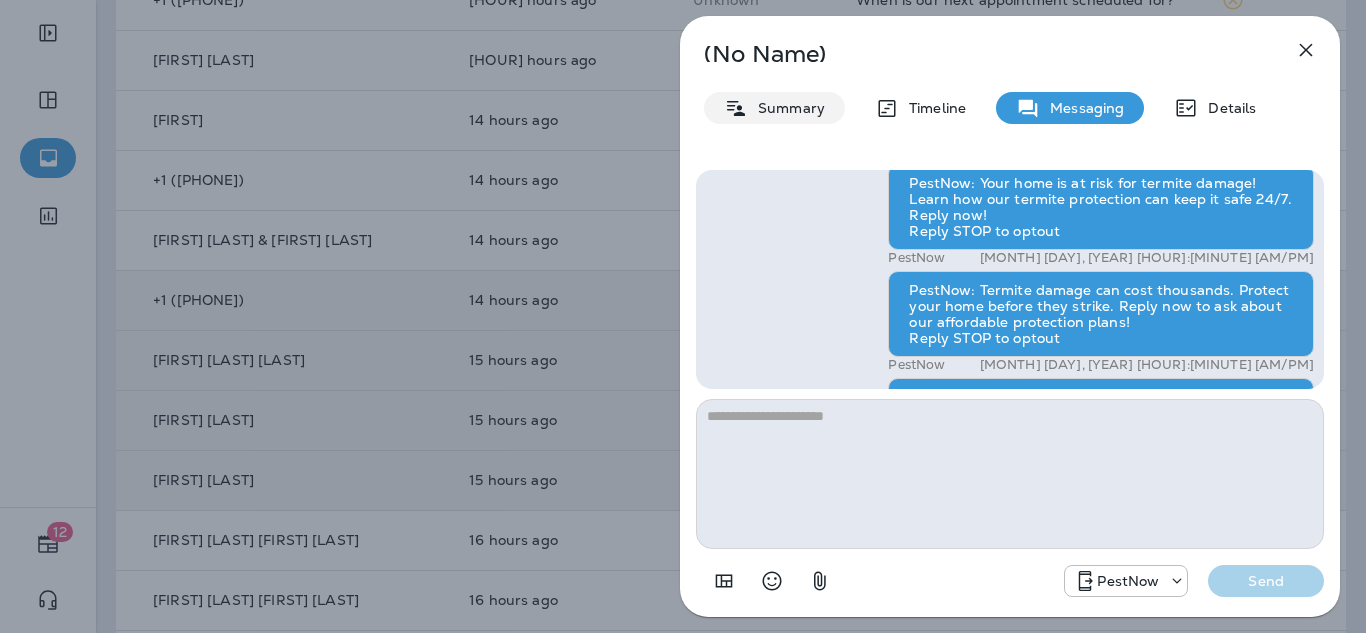 click on "Summary" at bounding box center (786, 108) 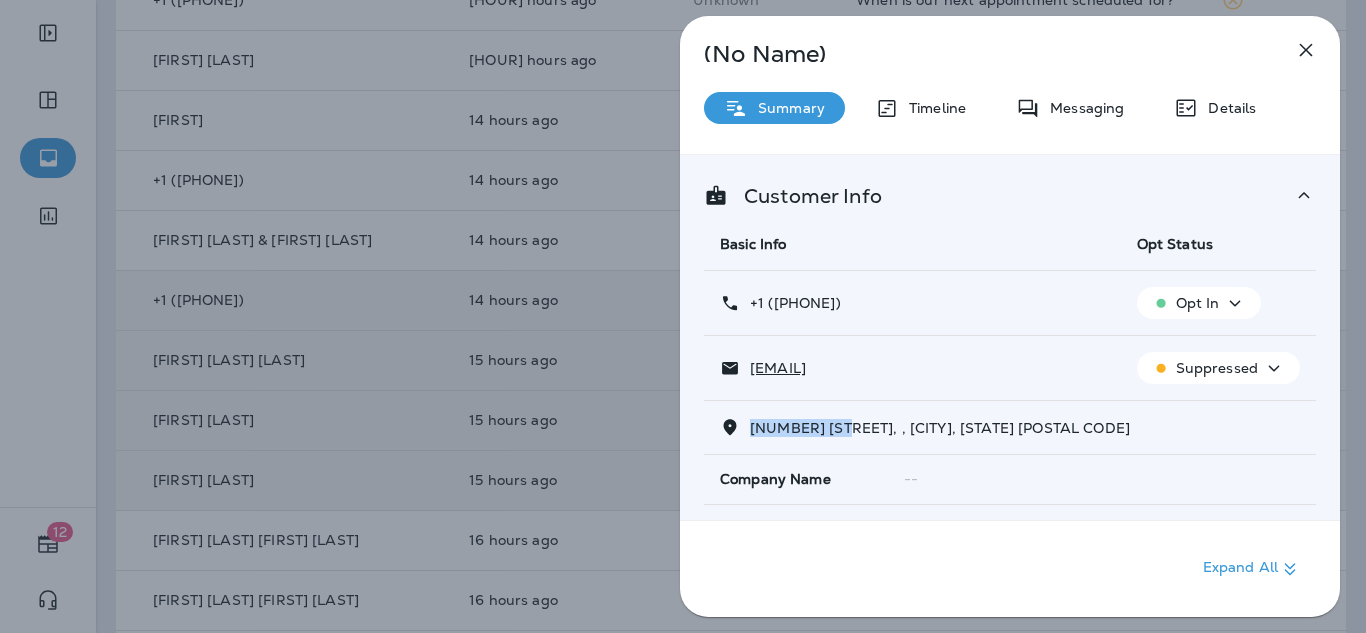 drag, startPoint x: 856, startPoint y: 431, endPoint x: 747, endPoint y: 431, distance: 109 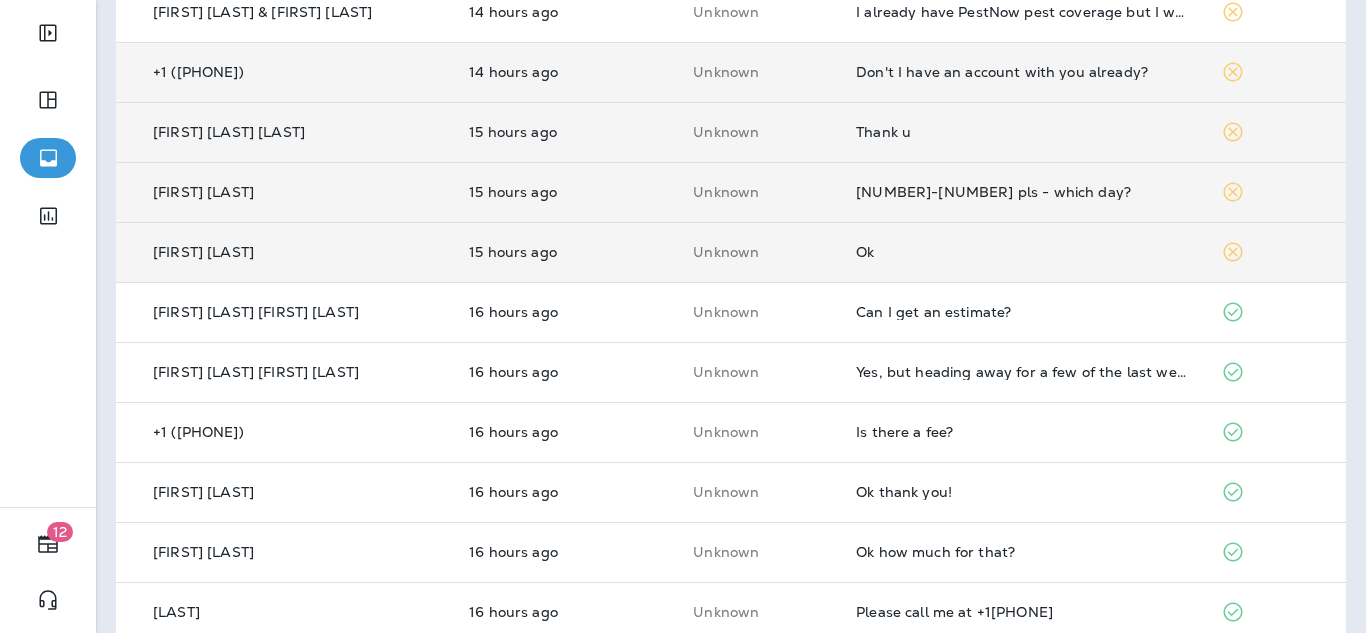 scroll, scrollTop: 548, scrollLeft: 0, axis: vertical 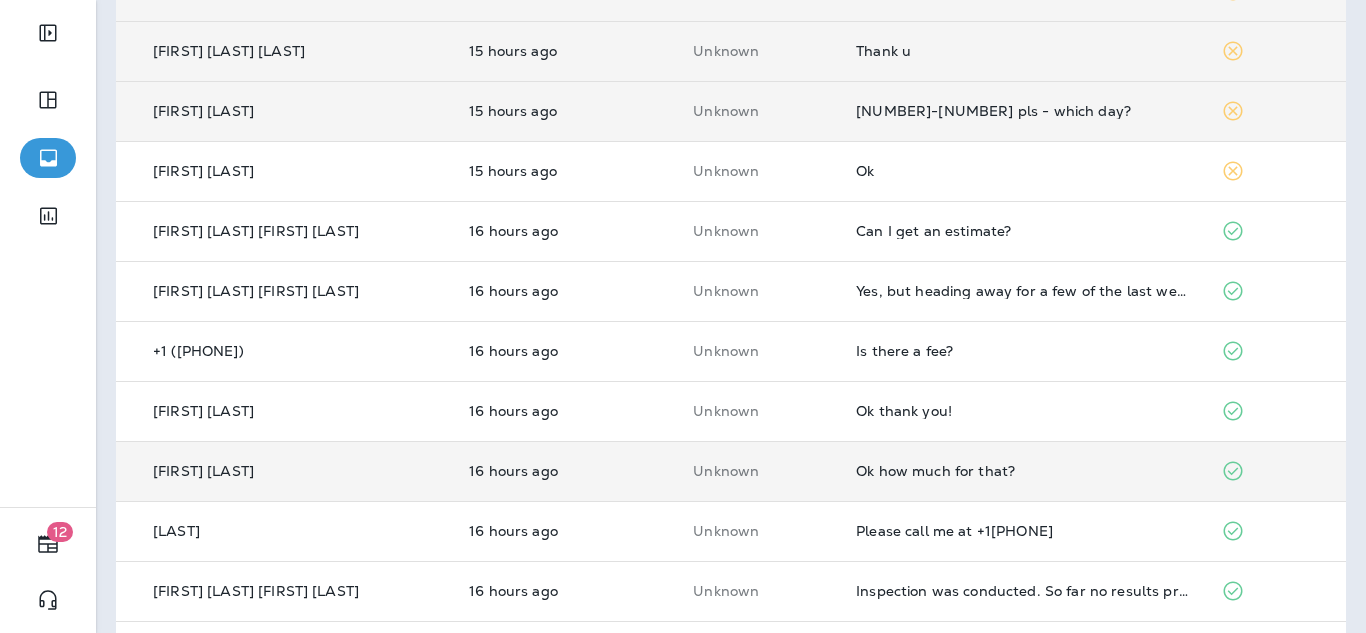 click on "Ok how much for that?" at bounding box center [1022, 471] 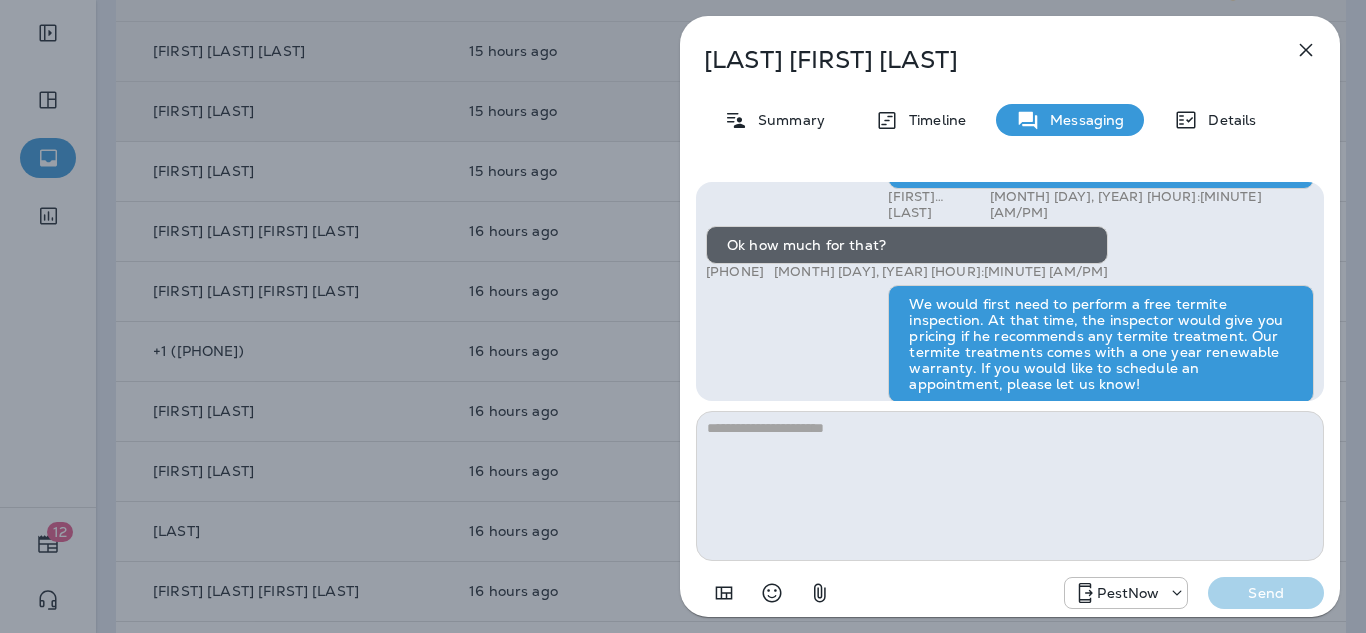 scroll, scrollTop: -19, scrollLeft: 0, axis: vertical 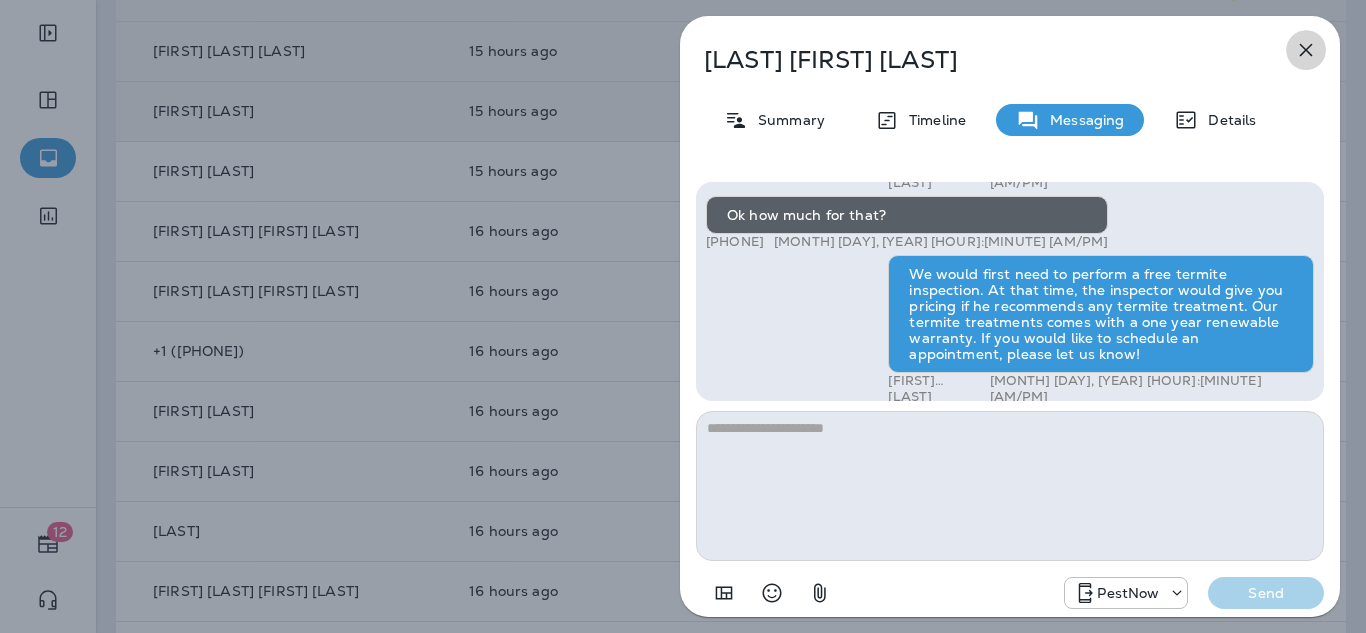 click 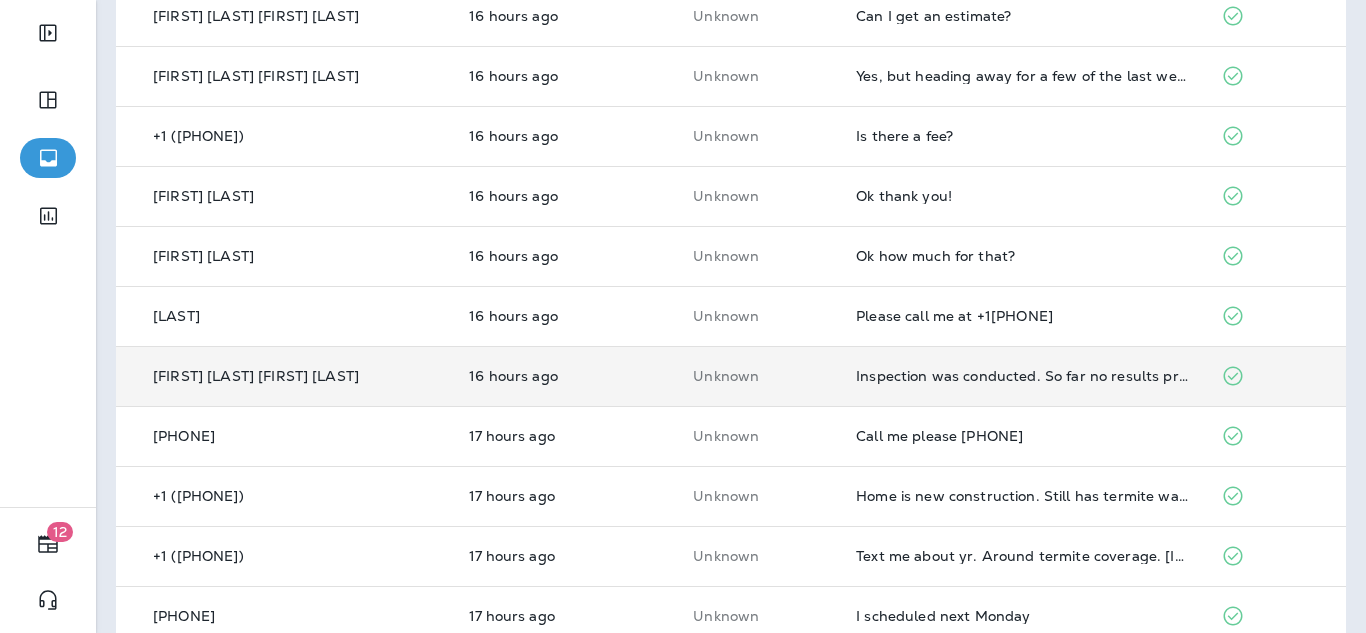 scroll, scrollTop: 764, scrollLeft: 0, axis: vertical 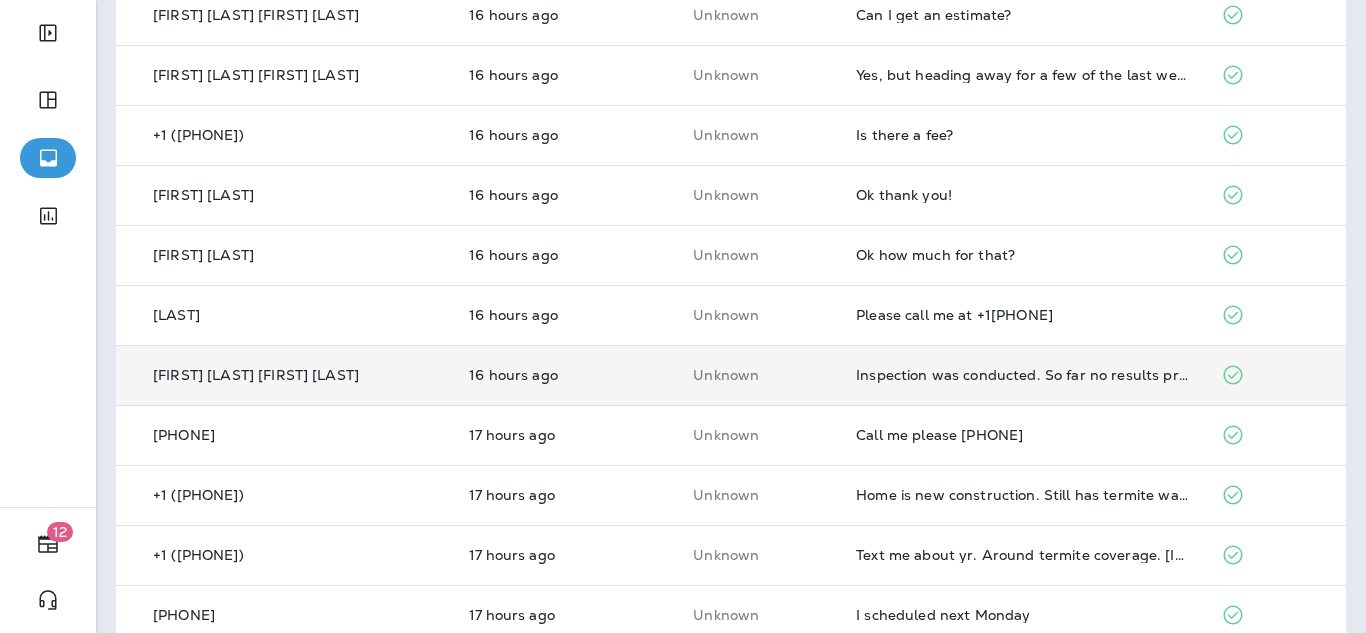 click on "Inspection was conducted. So far no results provided." at bounding box center (1022, 375) 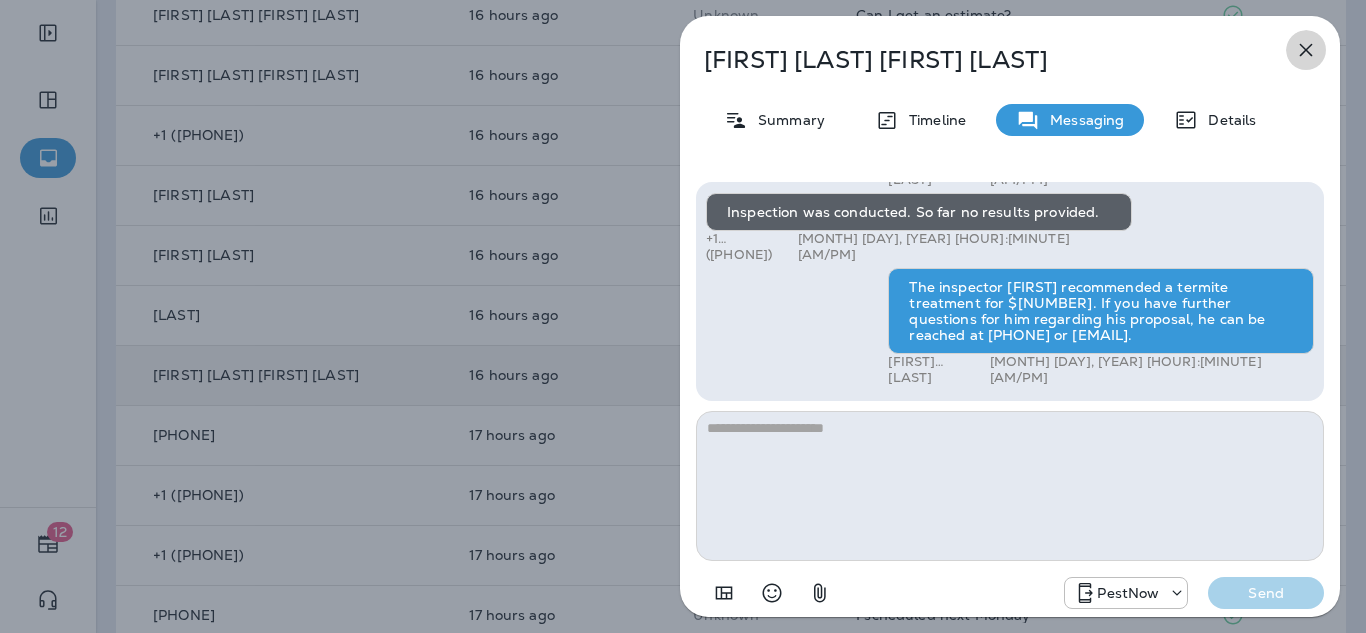 click 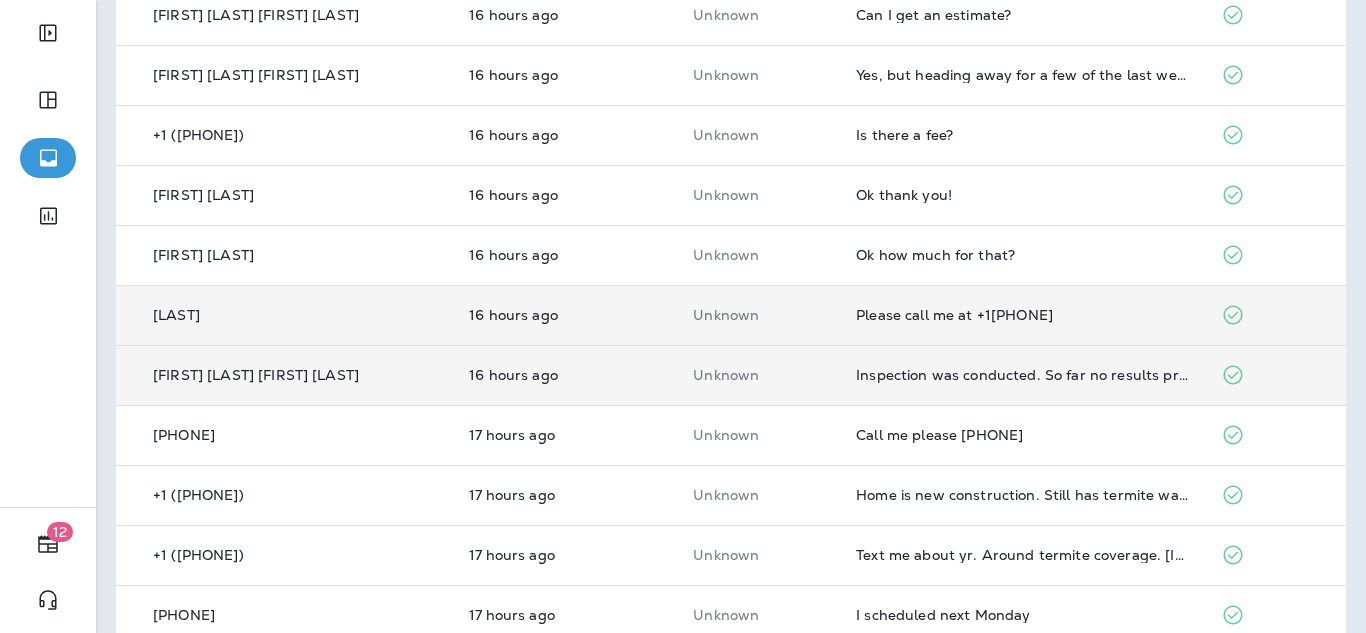 scroll, scrollTop: 797, scrollLeft: 0, axis: vertical 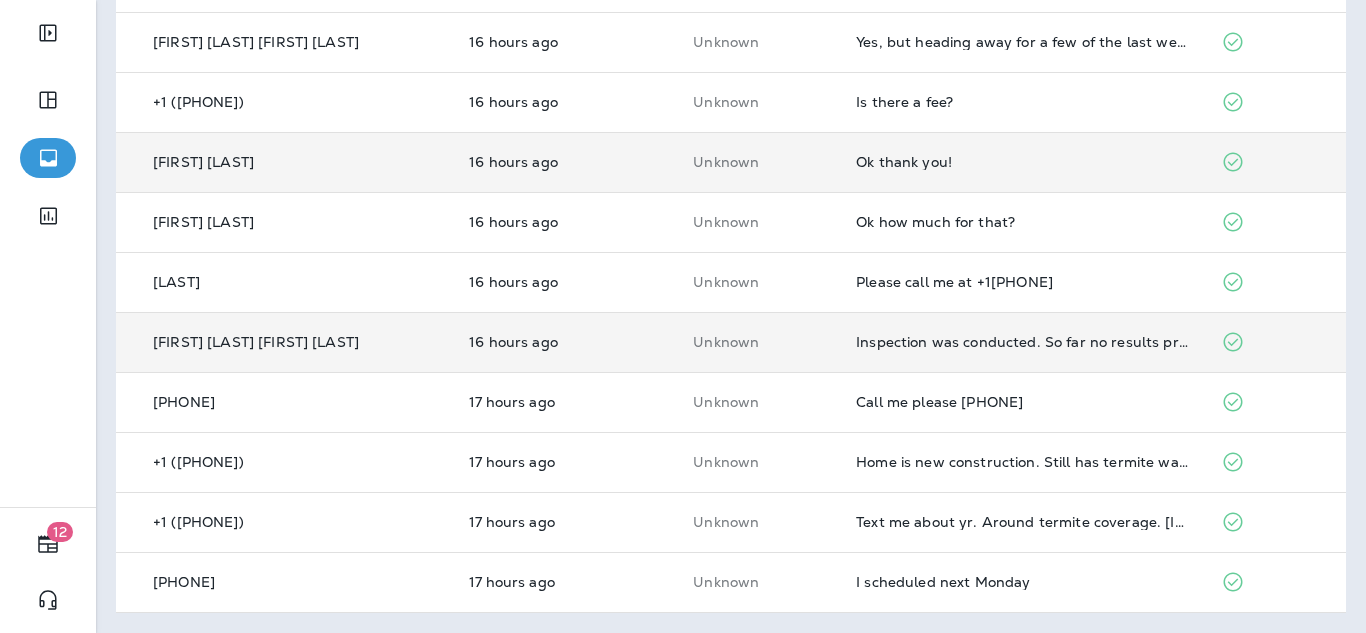 click on "Ok thank you!" at bounding box center (1022, 162) 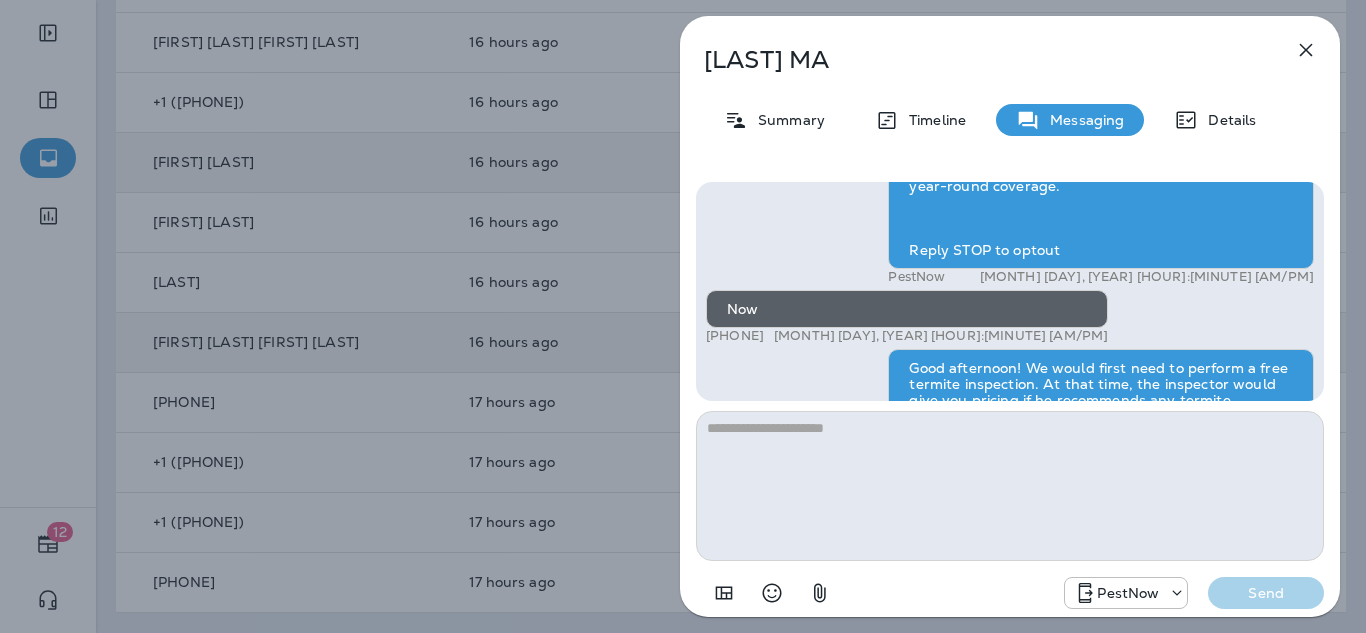 scroll, scrollTop: -505, scrollLeft: 0, axis: vertical 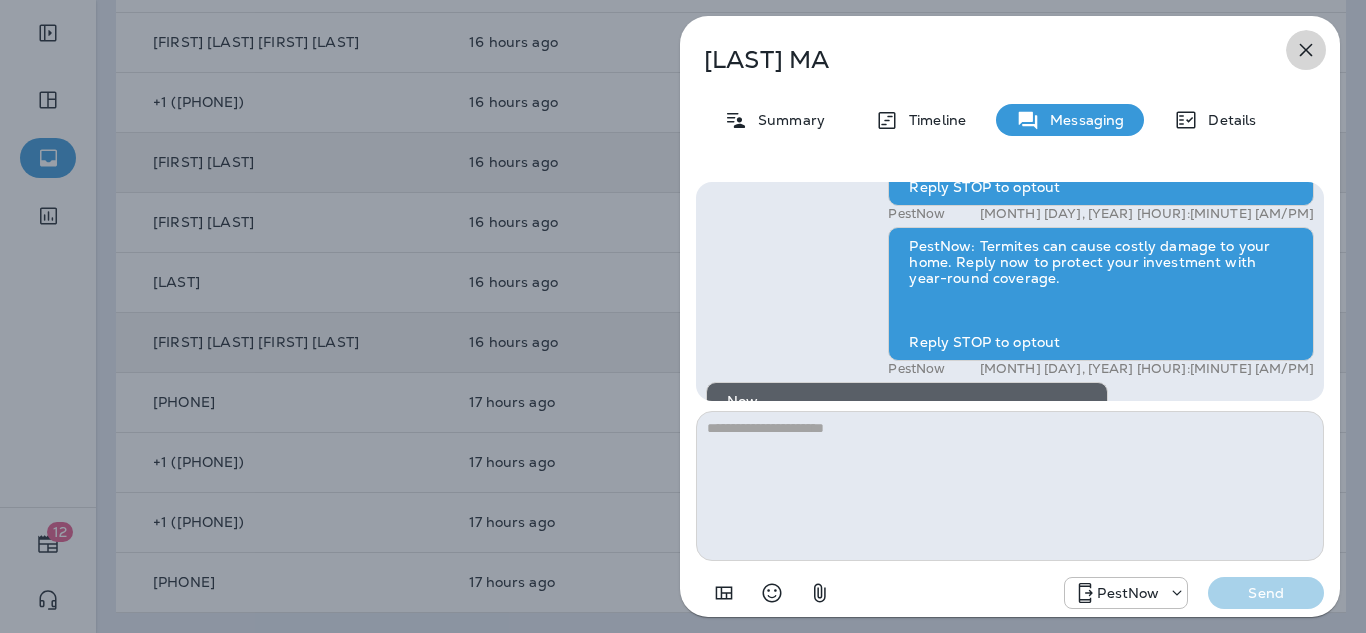 click 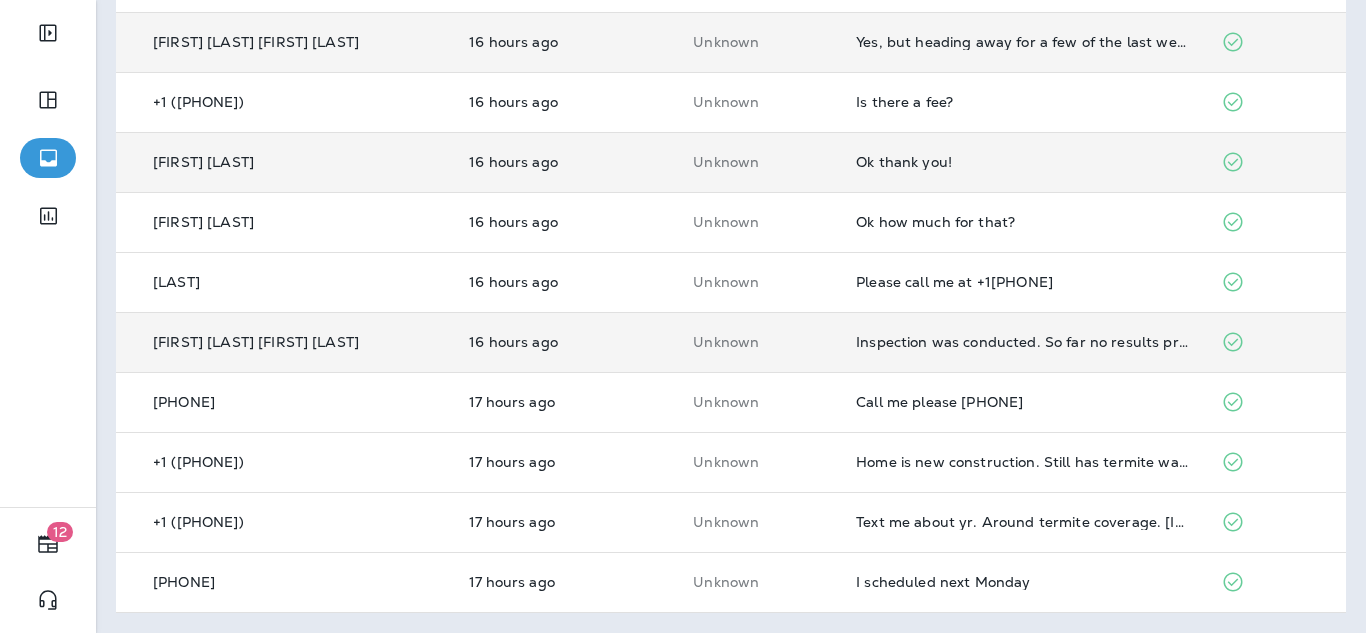 click on "Yes, but heading away for a few of the last weeks of summer. I'll get in touch when I return, thanks" at bounding box center (1022, 42) 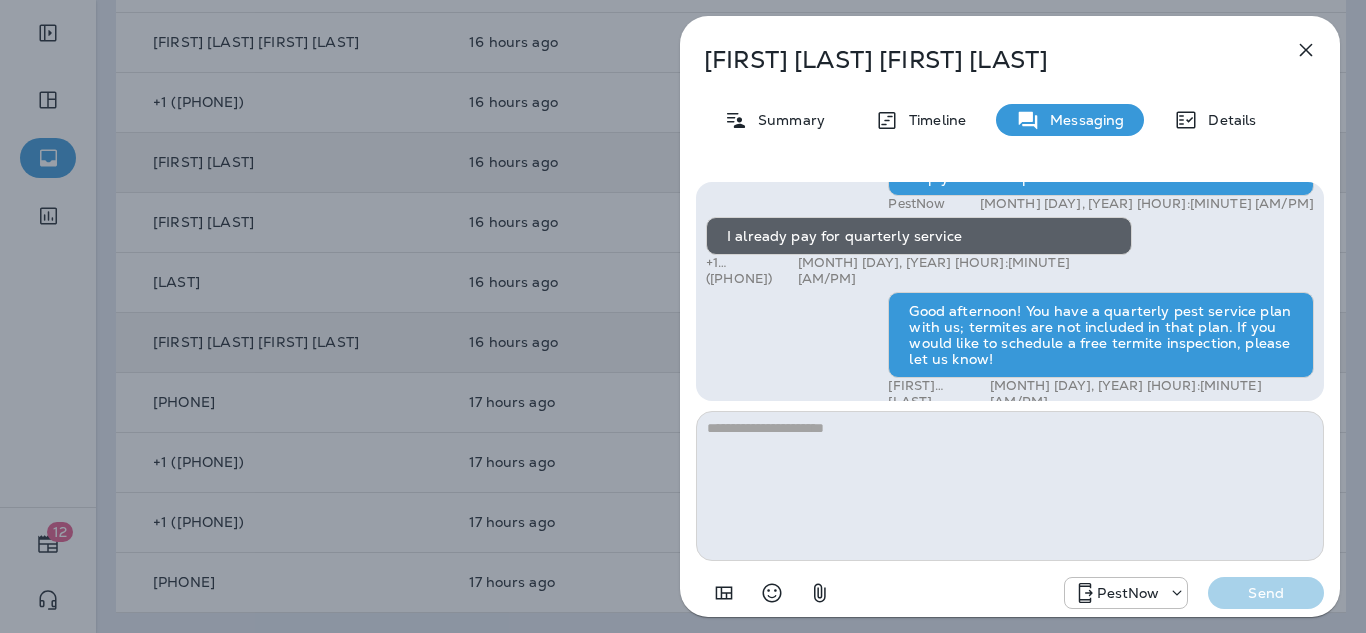 scroll, scrollTop: -186, scrollLeft: 0, axis: vertical 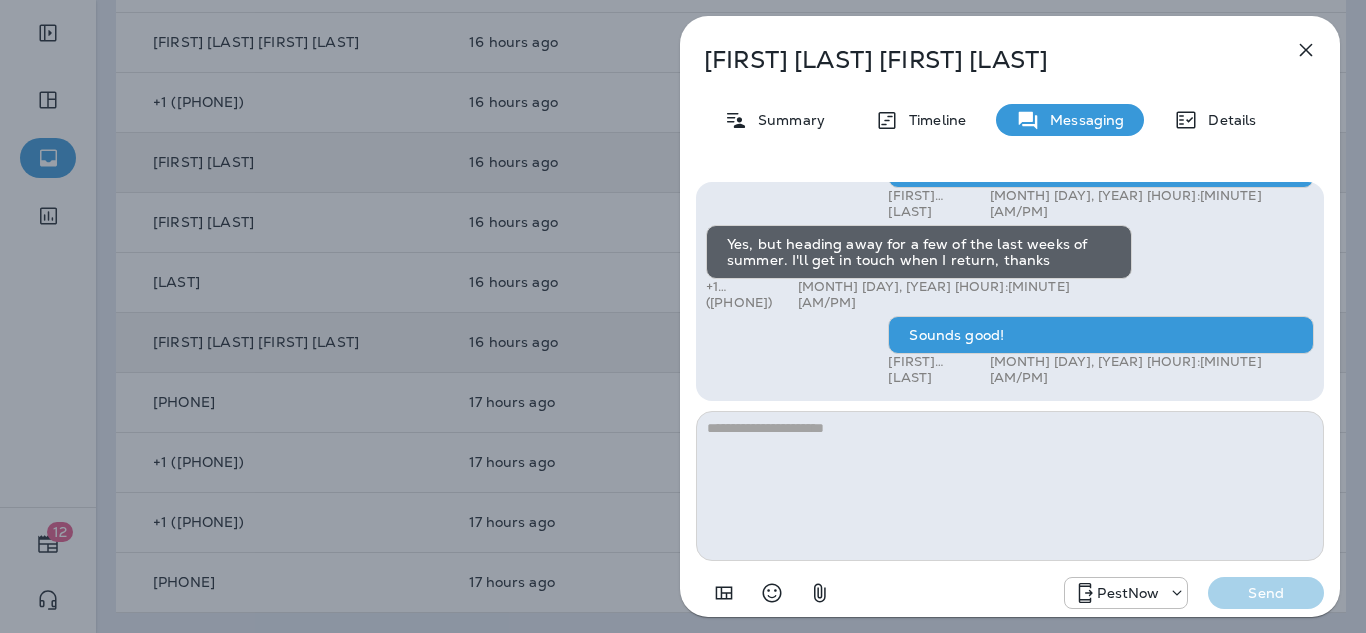 drag, startPoint x: 905, startPoint y: 353, endPoint x: 1129, endPoint y: 225, distance: 257.99225 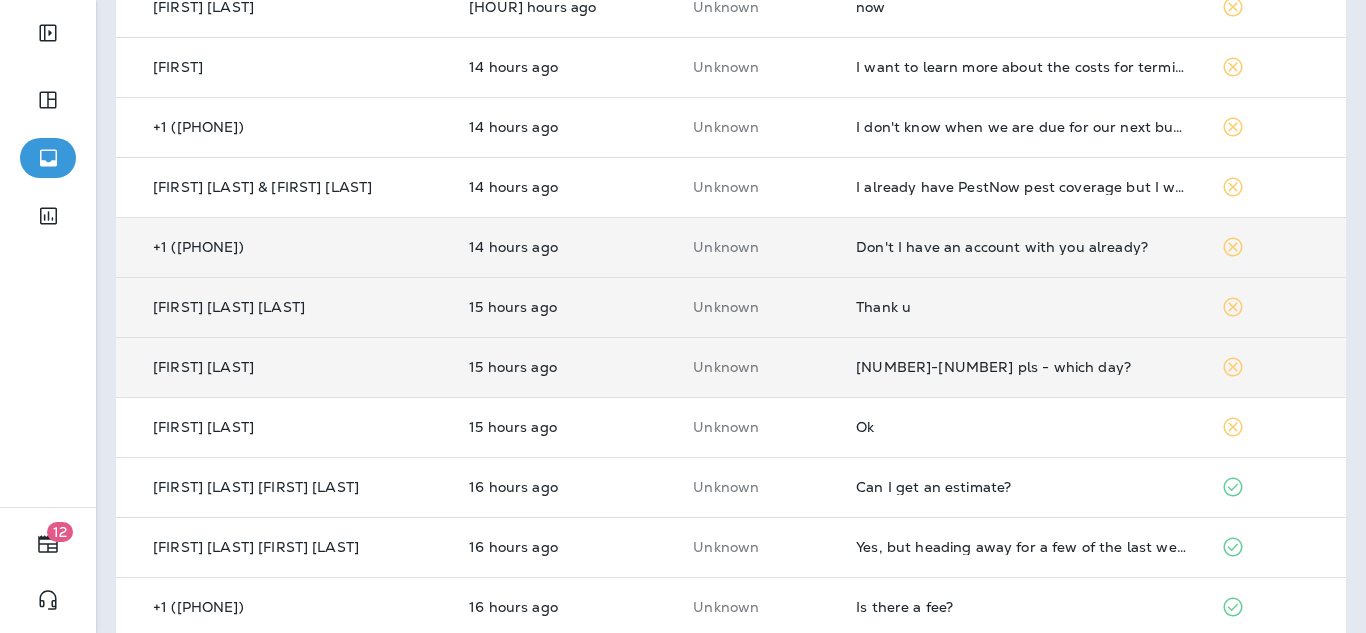 scroll, scrollTop: 278, scrollLeft: 0, axis: vertical 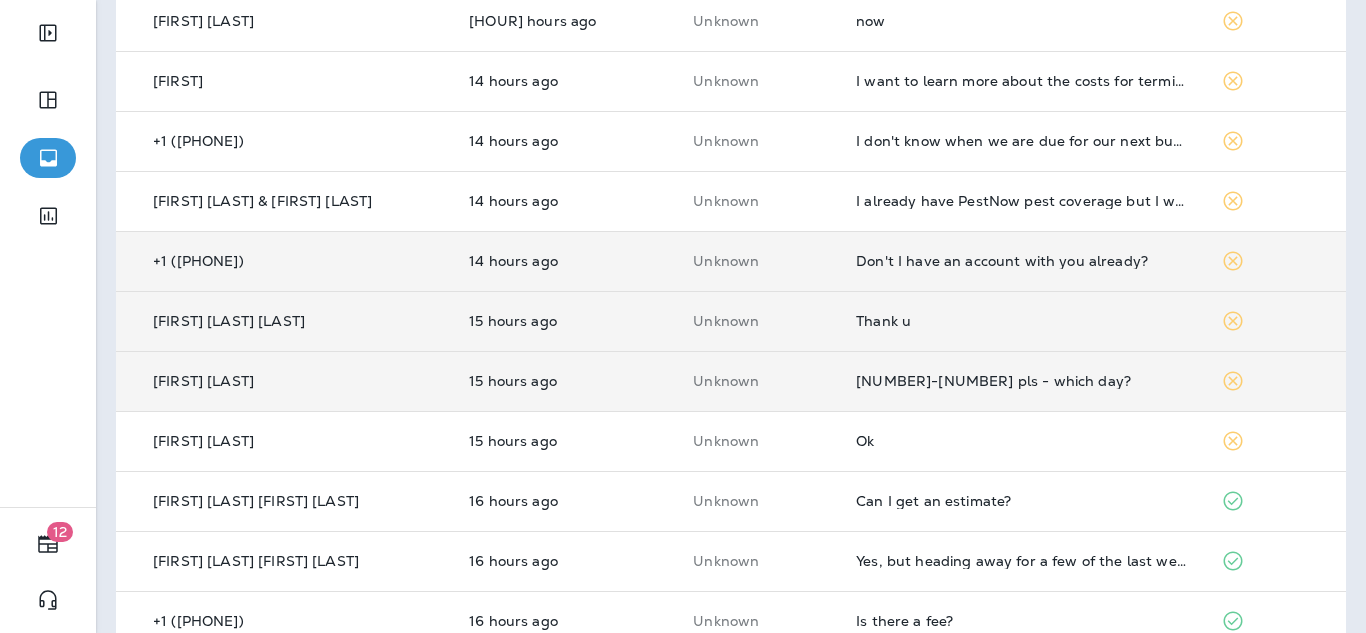 click on "Don't I have an account with you already?" at bounding box center [1022, 261] 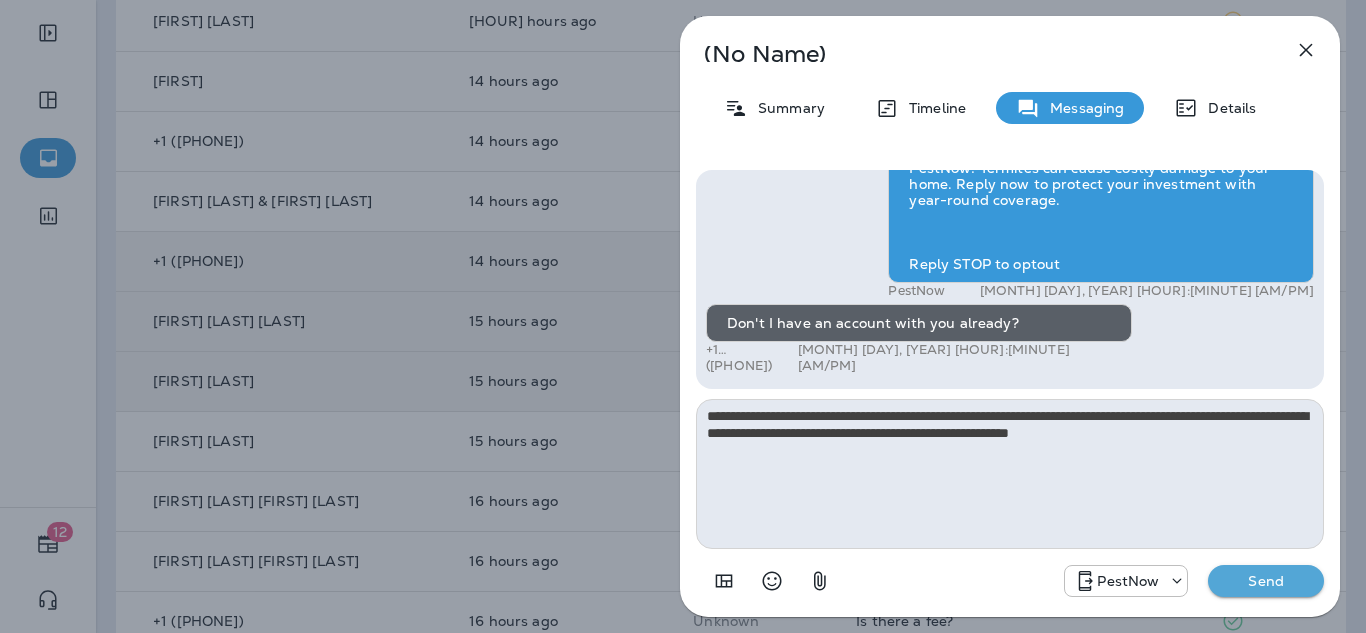 type on "**********" 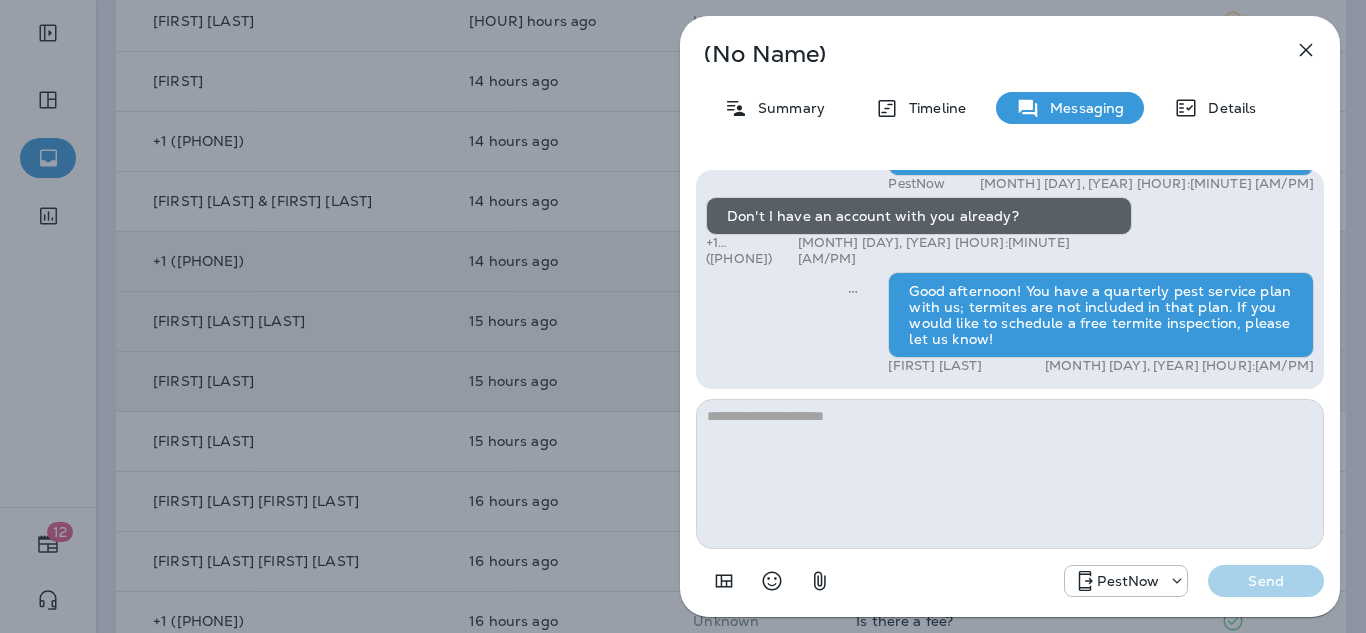 click on "Good afternoon! You have a quarterly pest service plan with us; termites are not included in that plan. If you would like to schedule a free termite inspection, please let us know!" at bounding box center (1101, 315) 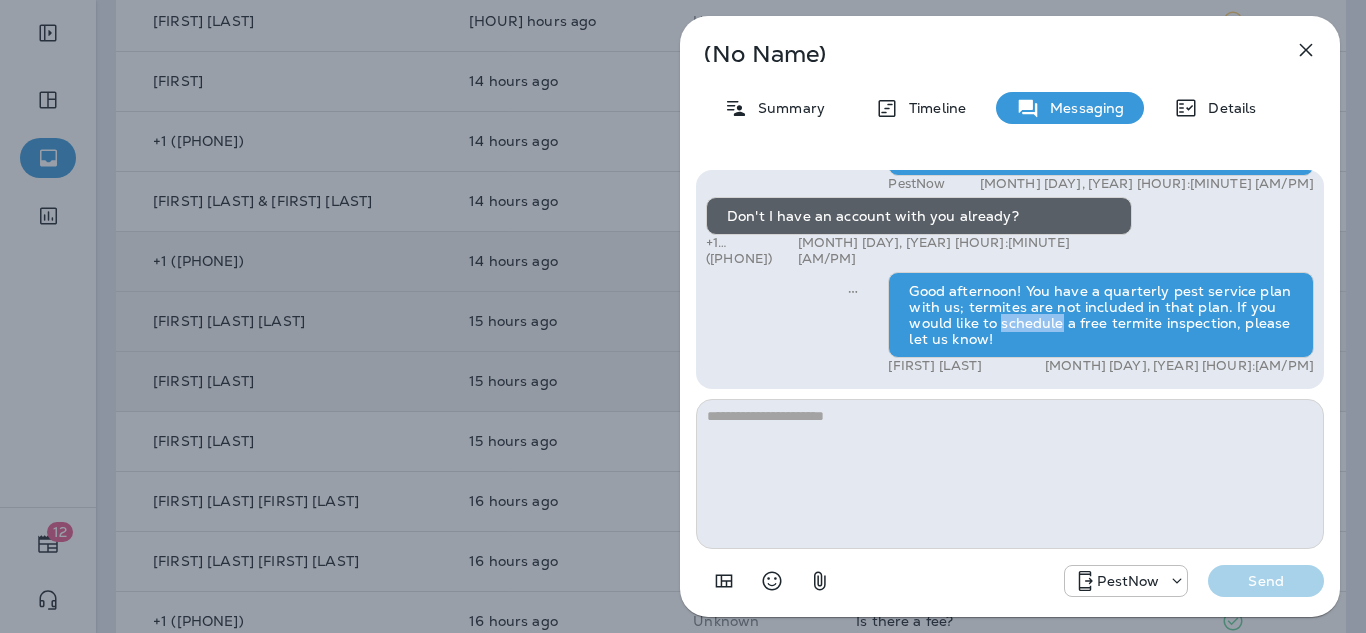 drag, startPoint x: 1026, startPoint y: 319, endPoint x: 1017, endPoint y: 473, distance: 154.26276 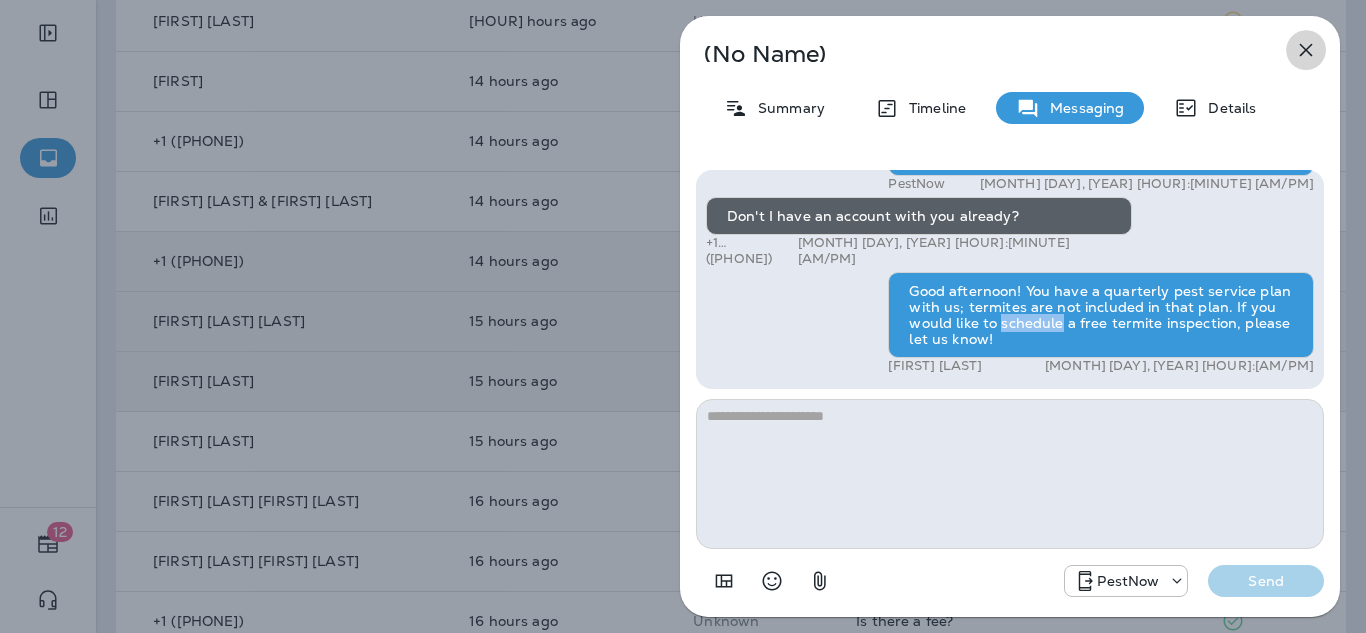 click 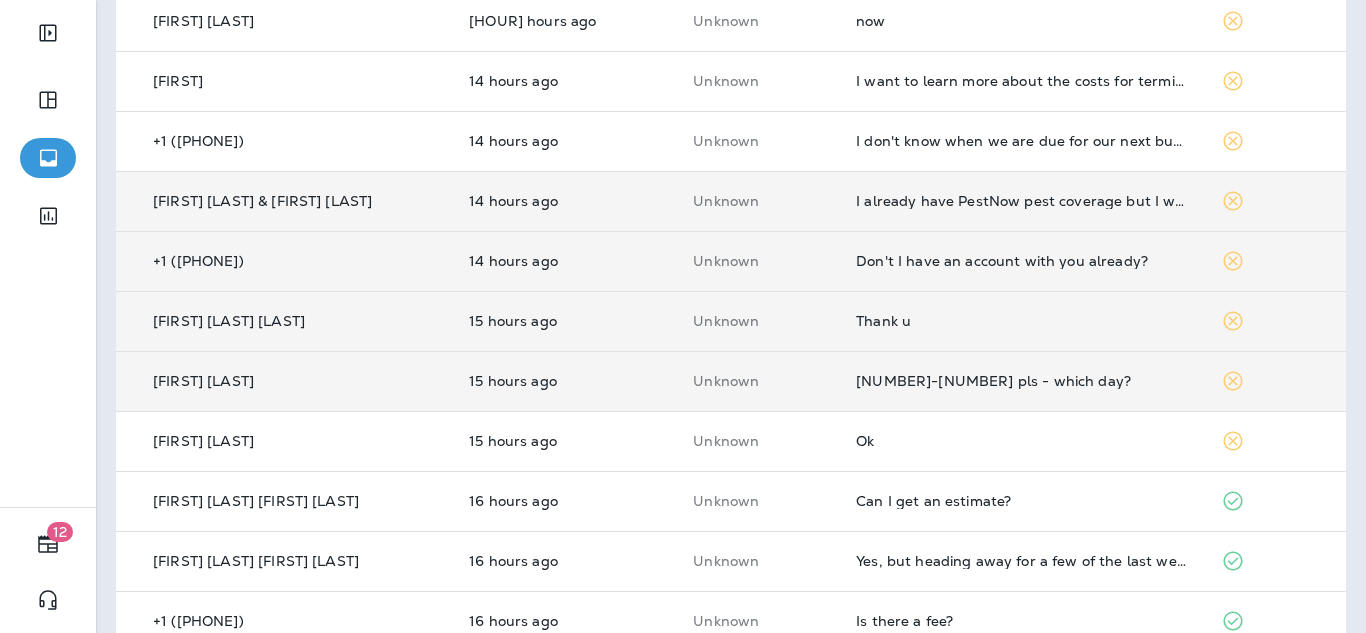 click on "I already have PestNow pest coverage but I want to add termite coverage ( expired earlier this year )" at bounding box center (1022, 201) 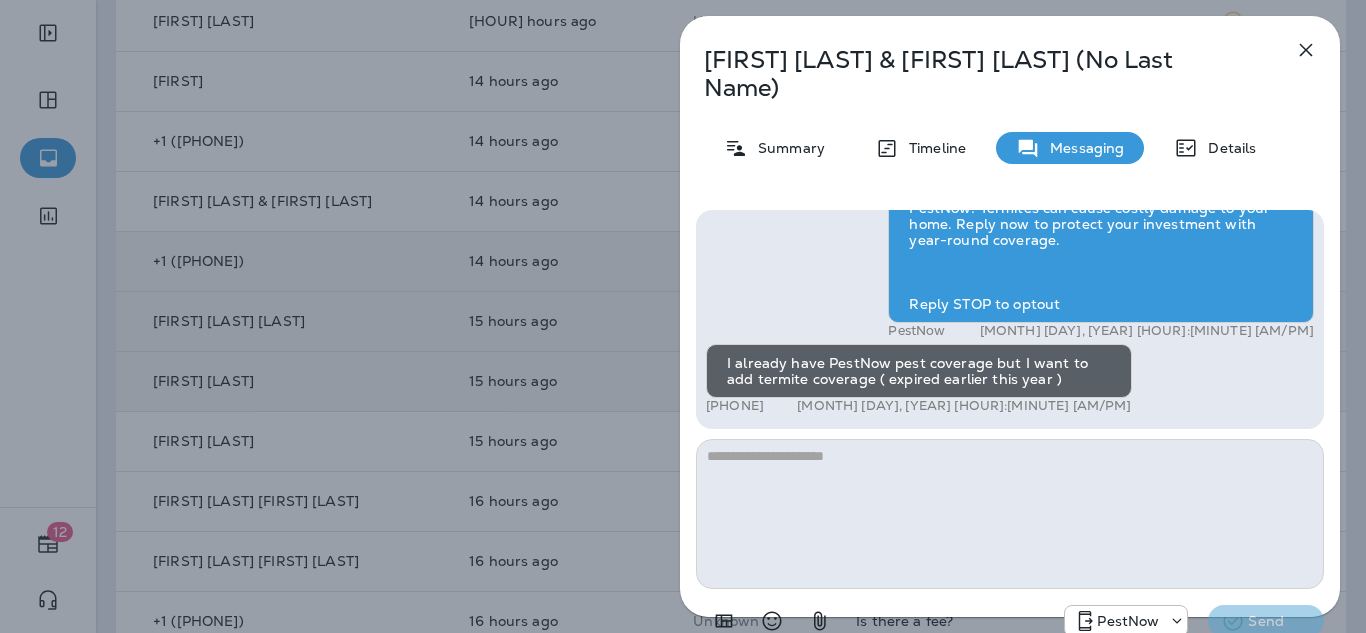 click 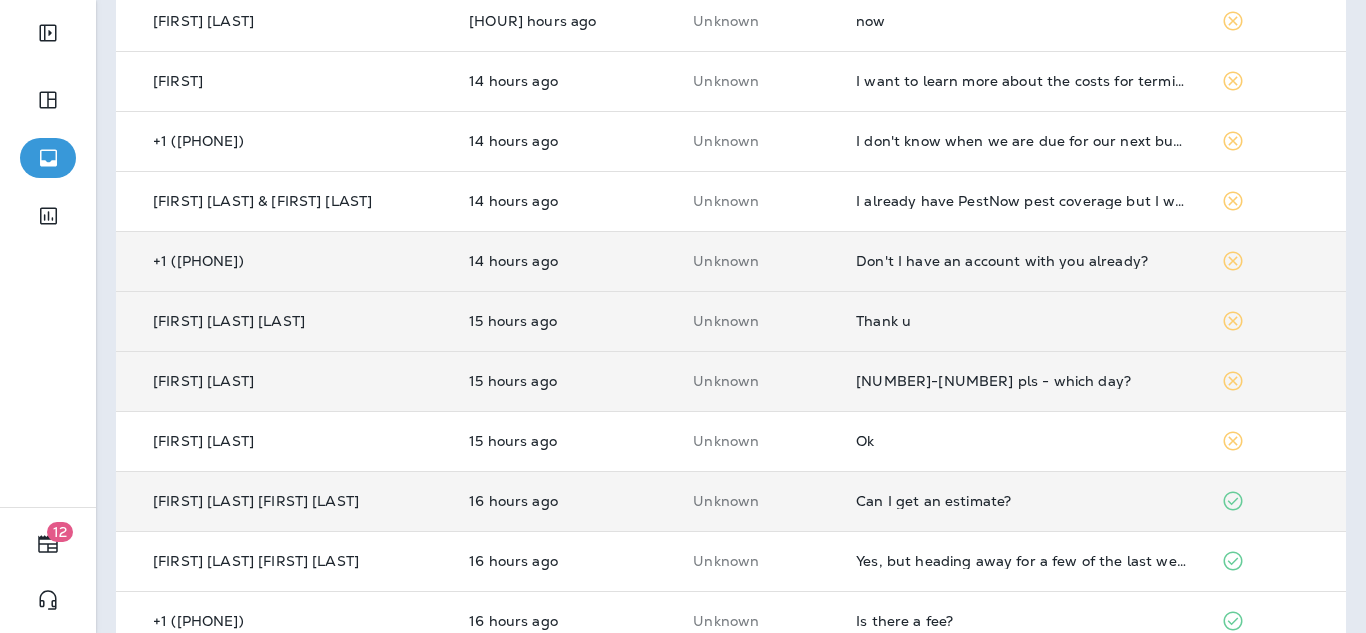 click on "Can I get an estimate?" at bounding box center [1022, 501] 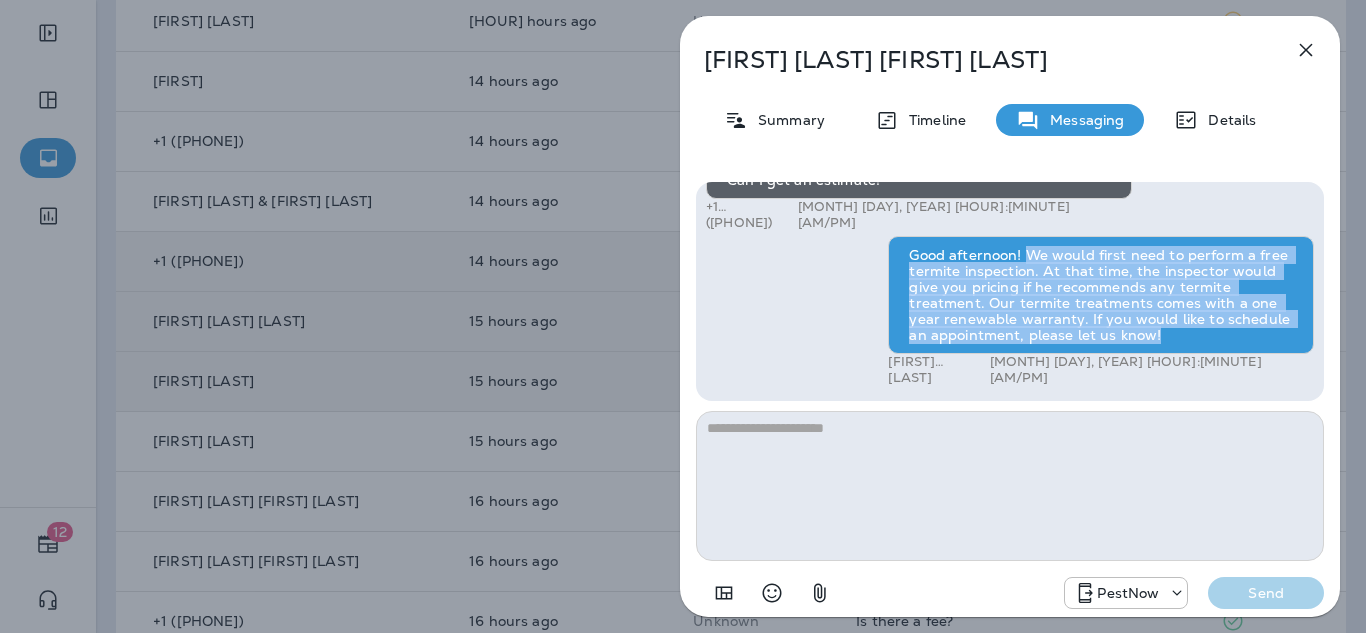 drag, startPoint x: 1026, startPoint y: 272, endPoint x: 1236, endPoint y: 343, distance: 221.67769 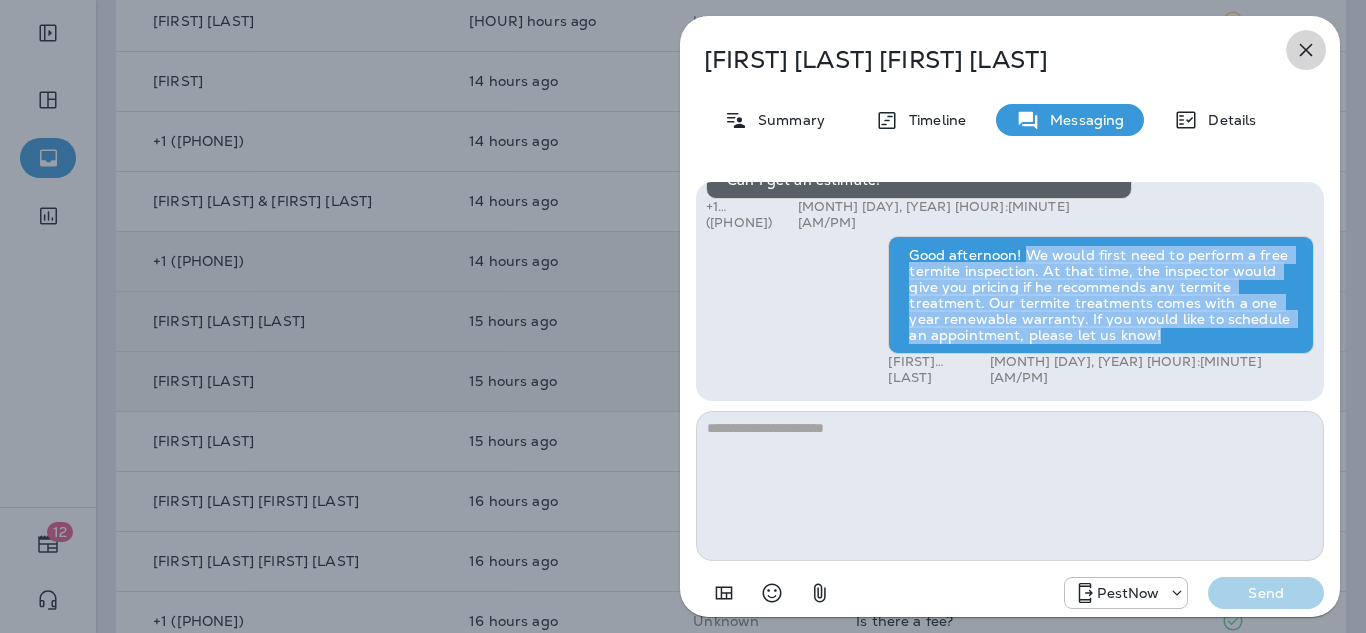 drag, startPoint x: 1299, startPoint y: 50, endPoint x: 1293, endPoint y: 62, distance: 13.416408 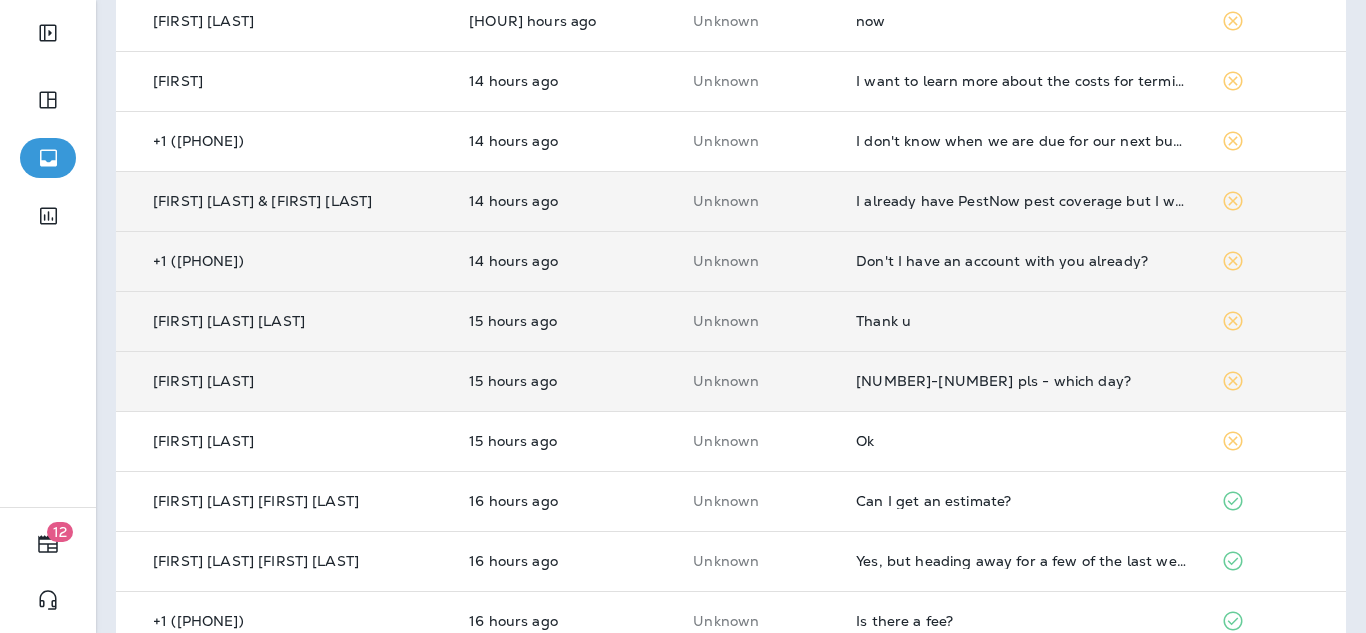 click on "I already have PestNow pest coverage but I want to add termite coverage ( expired earlier this year )" at bounding box center (1022, 201) 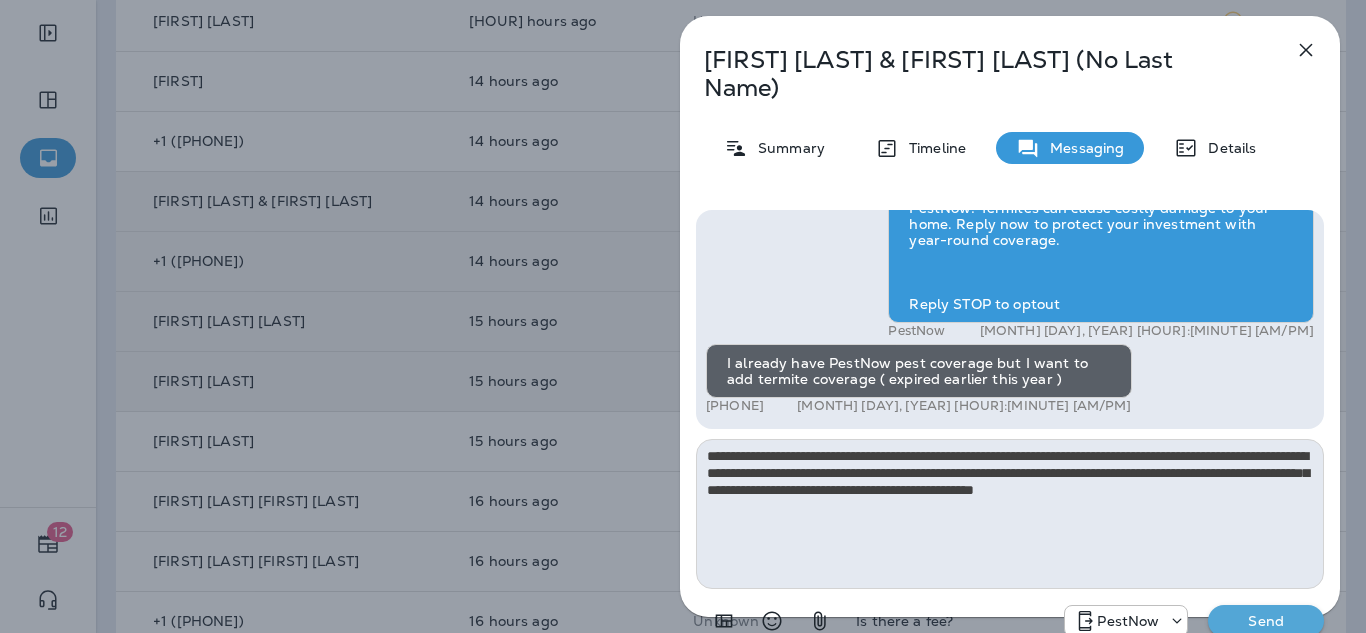 type on "**********" 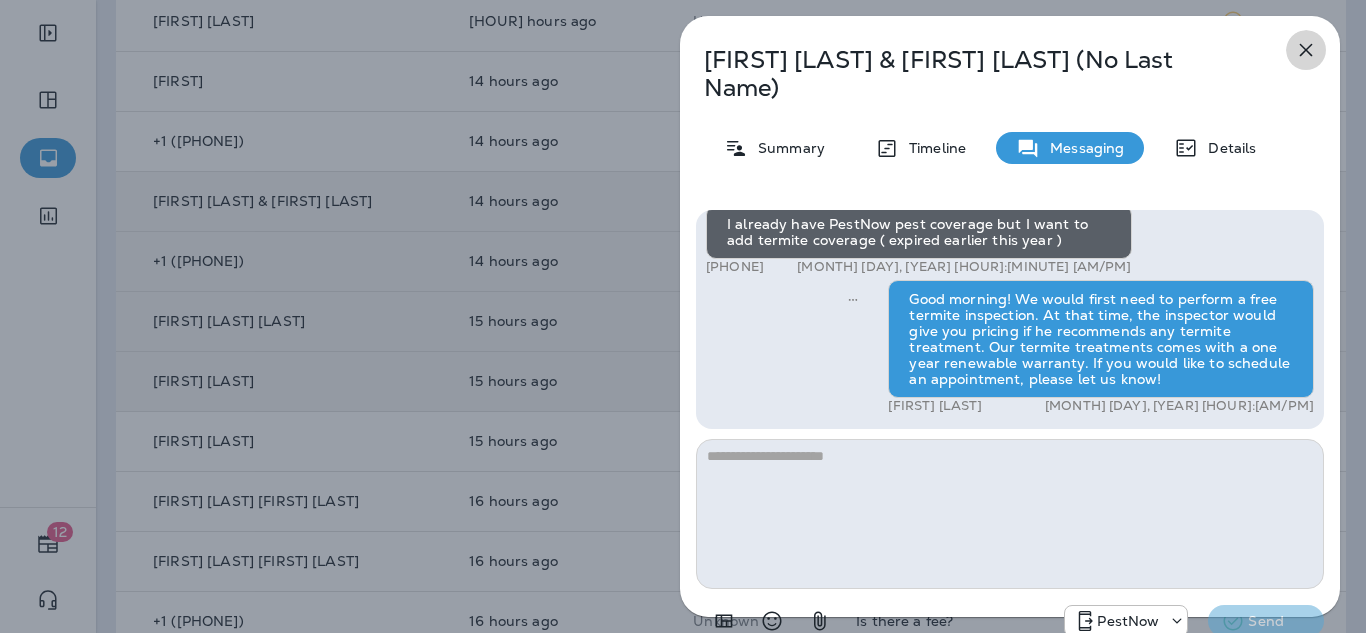 click 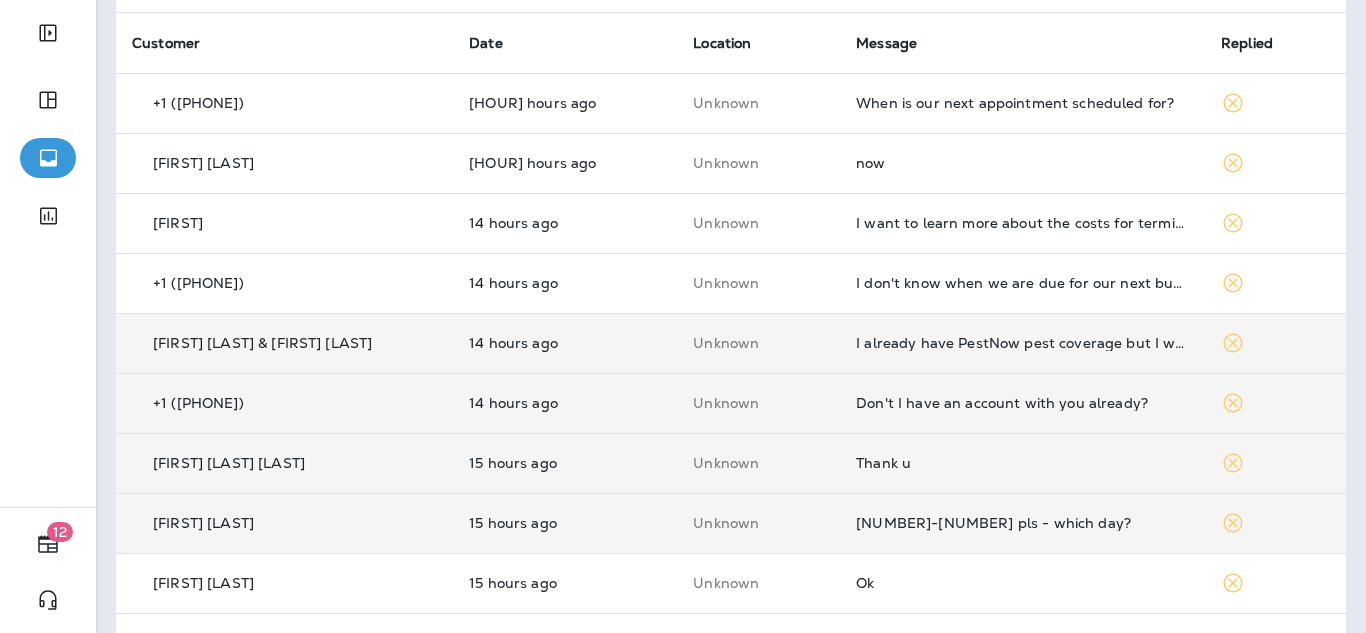 scroll, scrollTop: 134, scrollLeft: 0, axis: vertical 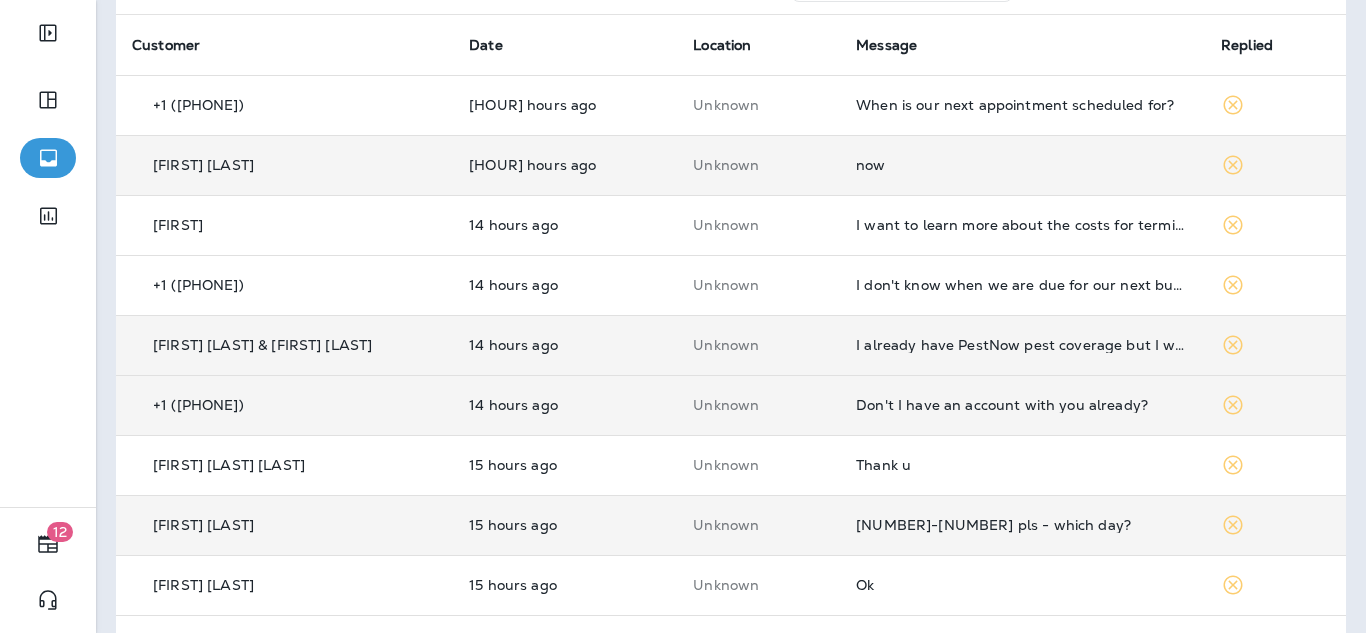 click on "now" at bounding box center [1022, 165] 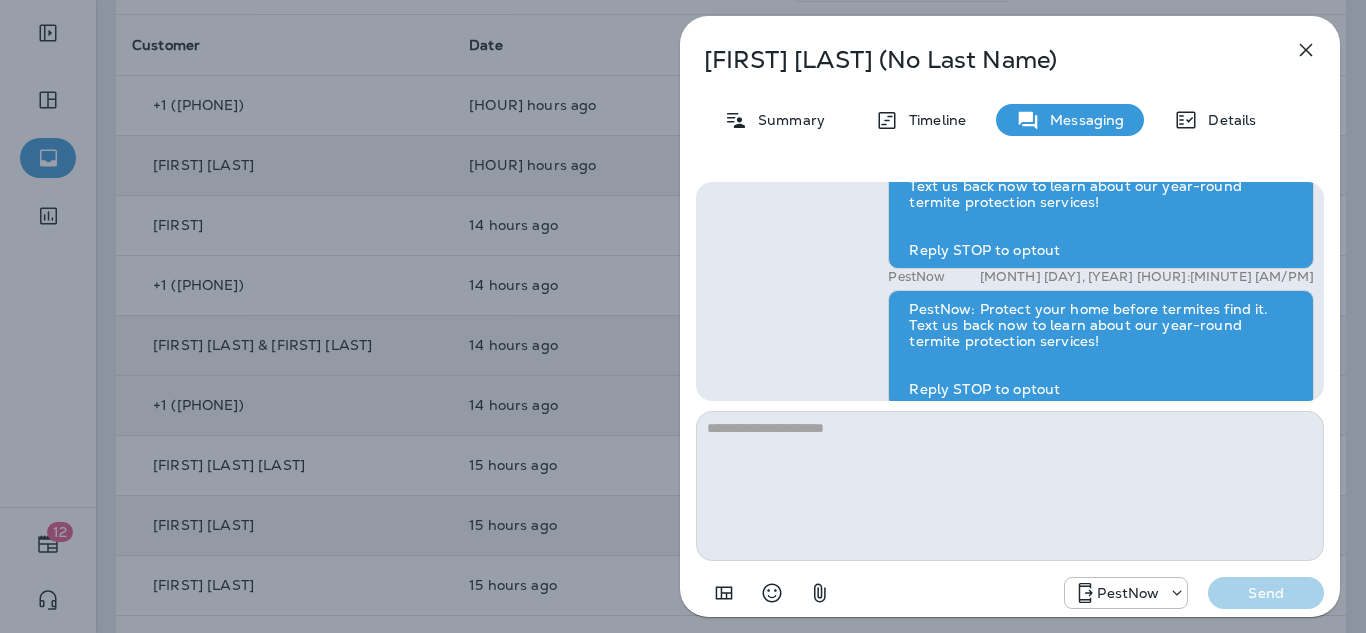 scroll, scrollTop: 0, scrollLeft: 0, axis: both 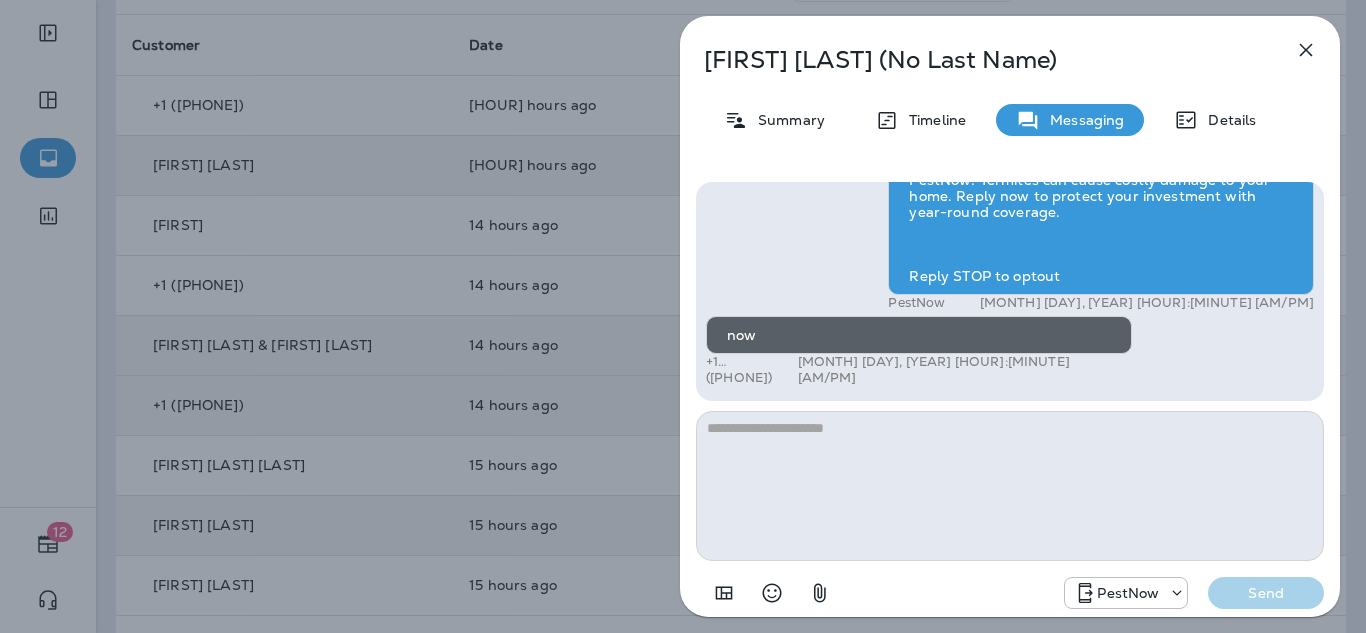 click at bounding box center (1010, 486) 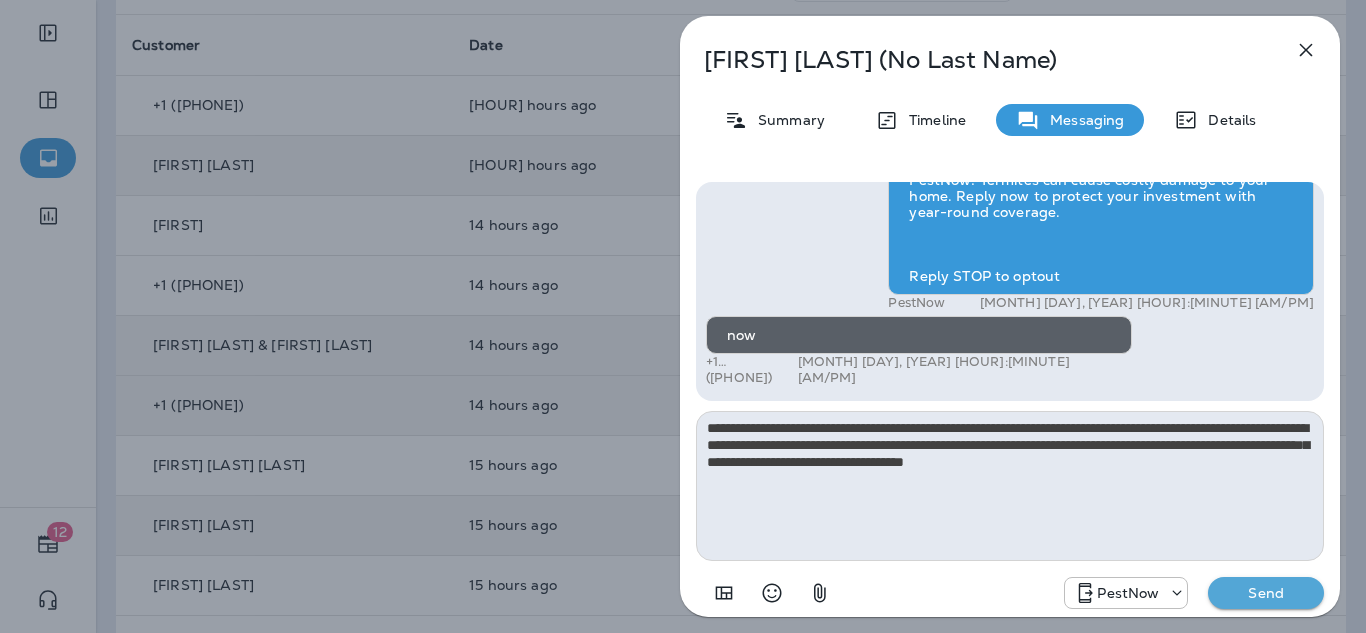 click on "**********" at bounding box center (1010, 486) 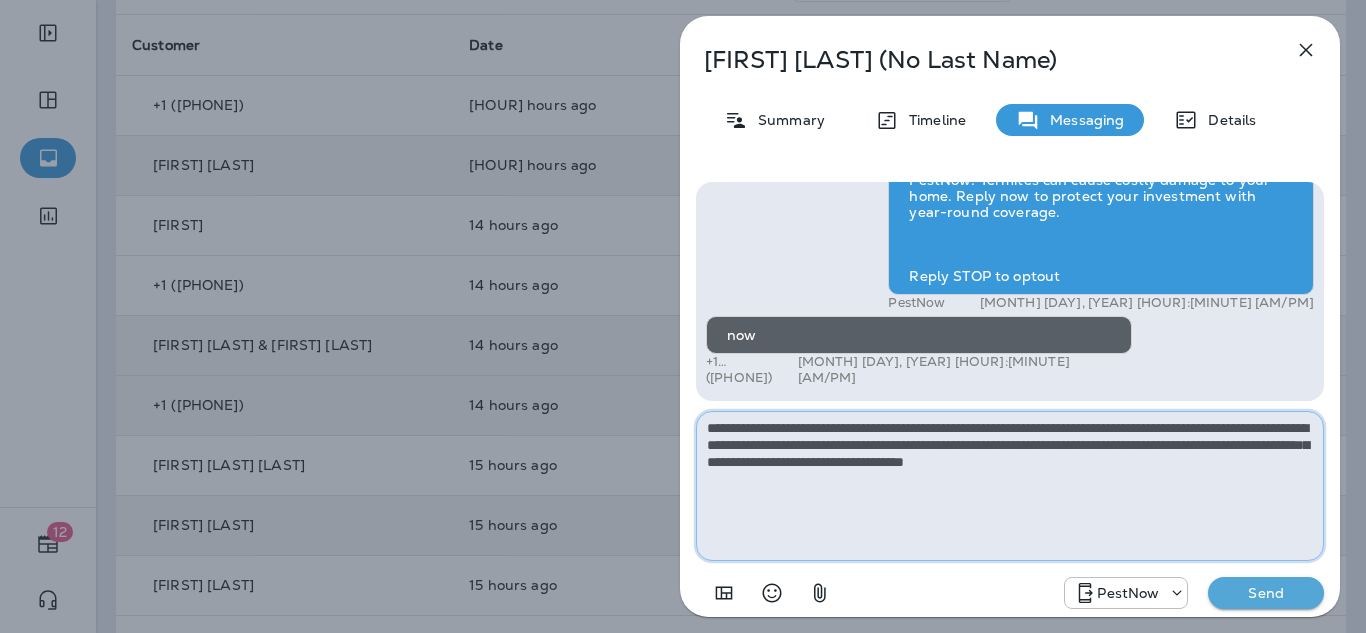 drag, startPoint x: 708, startPoint y: 433, endPoint x: 722, endPoint y: 423, distance: 17.20465 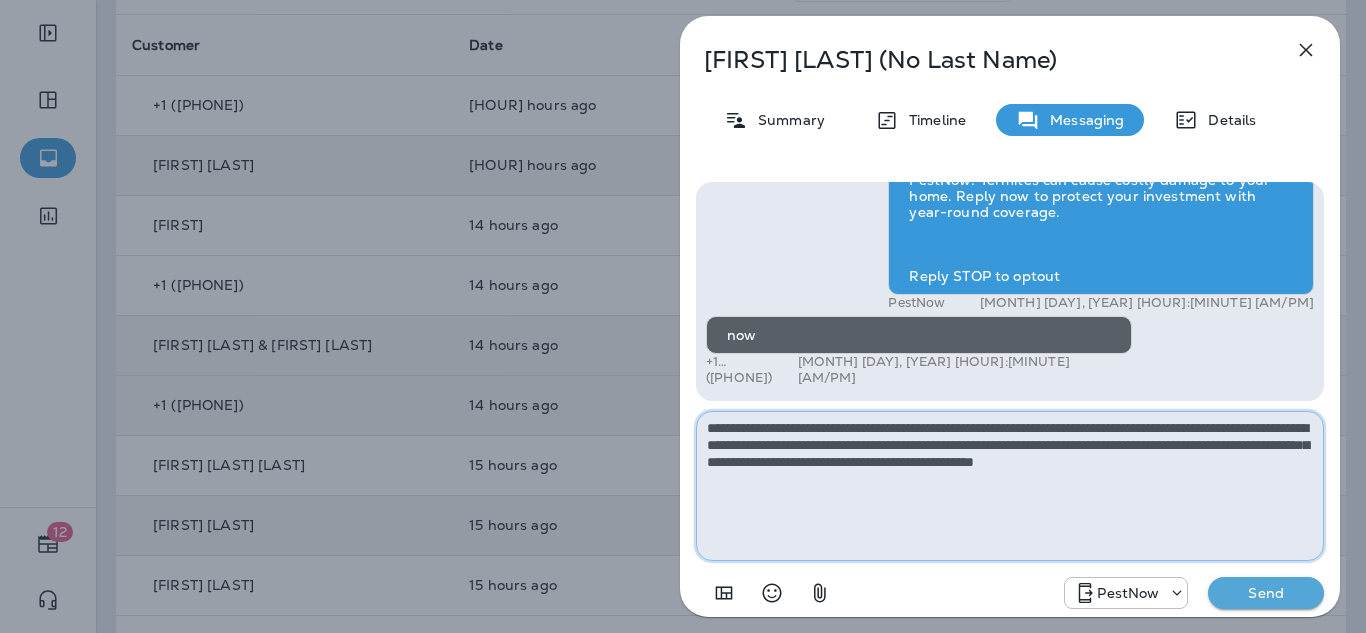 drag, startPoint x: 825, startPoint y: 485, endPoint x: 580, endPoint y: 344, distance: 282.67648 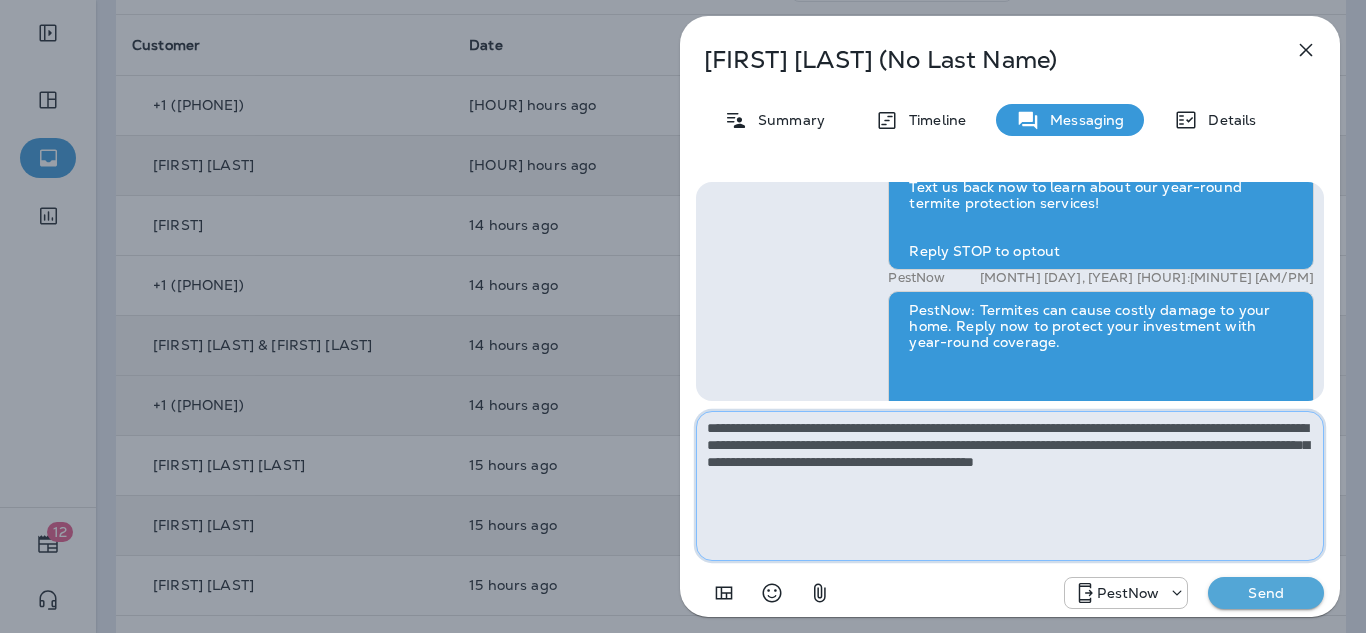 scroll, scrollTop: 0, scrollLeft: 0, axis: both 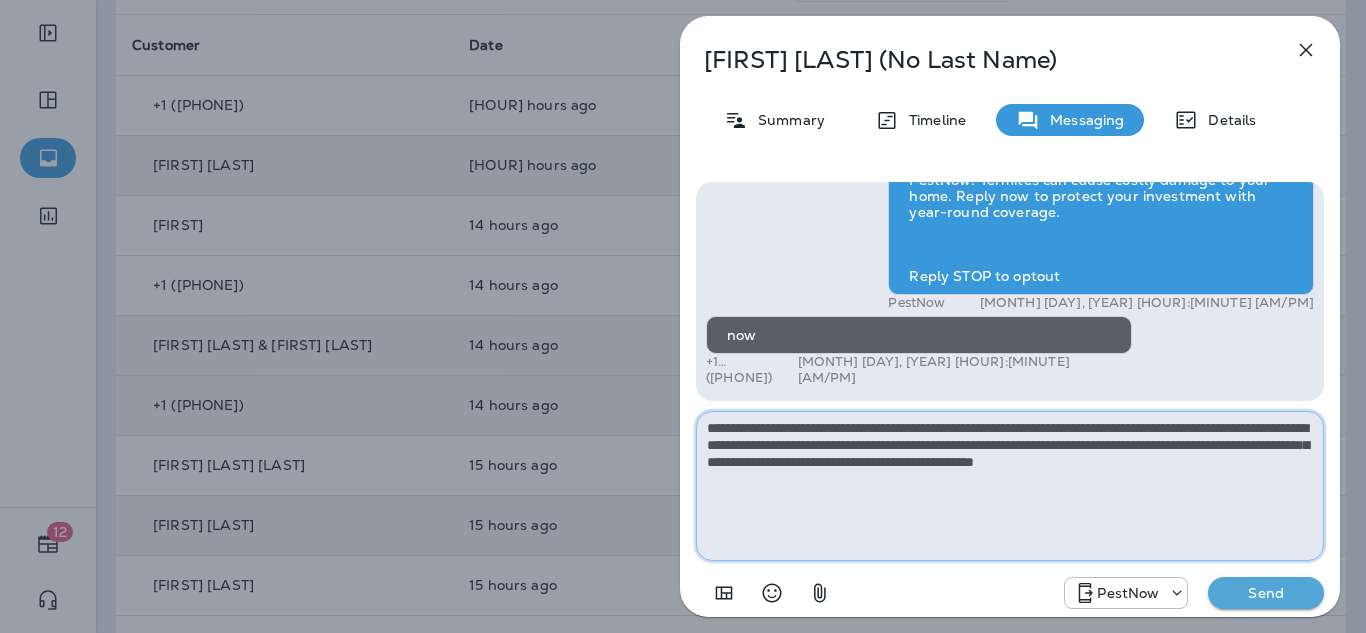 type on "**********" 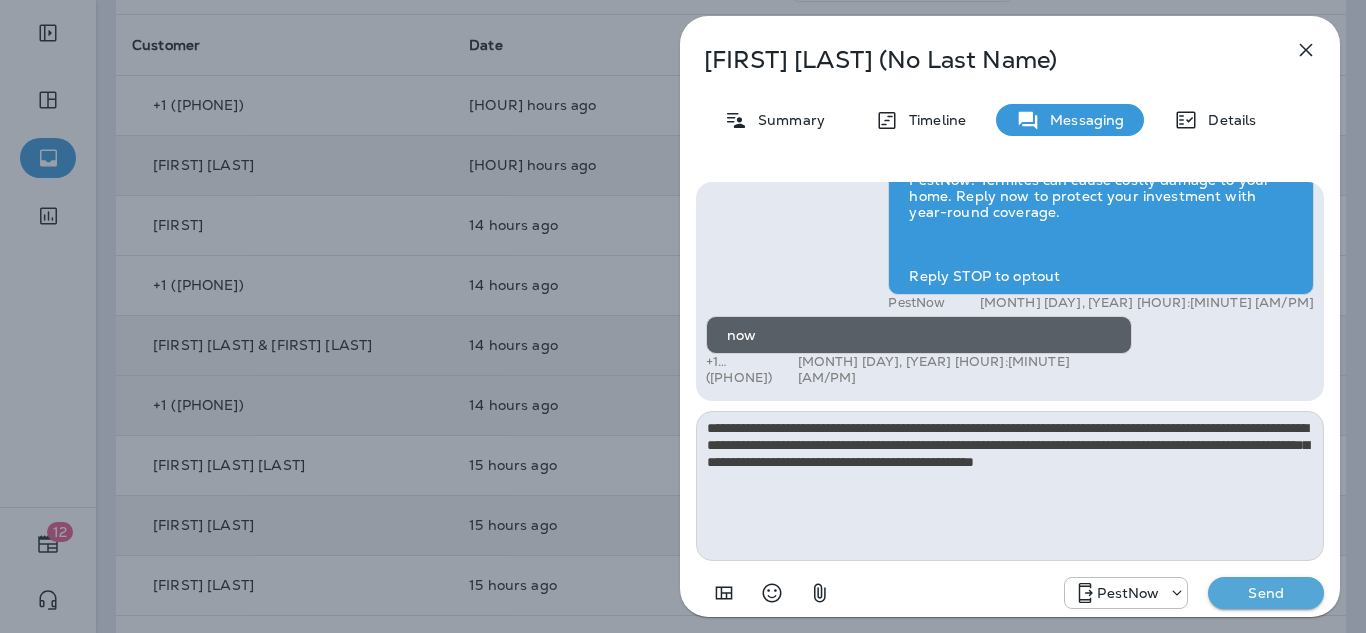 click on "Send" at bounding box center [1266, 593] 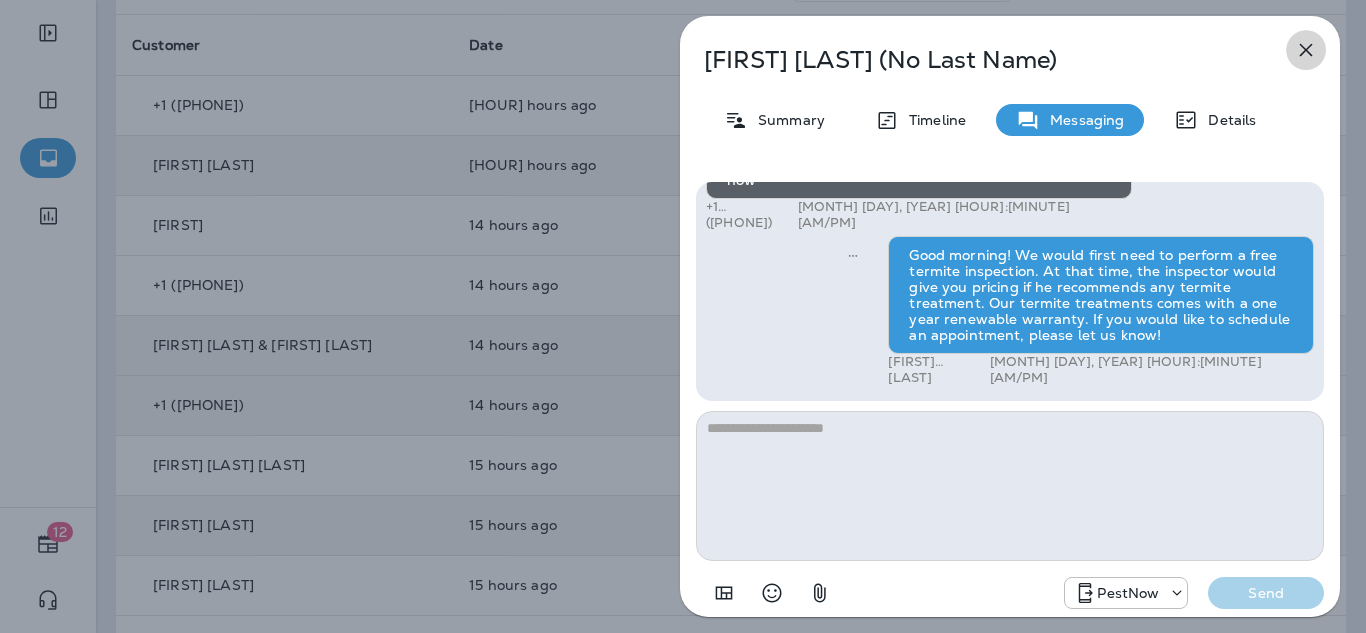click 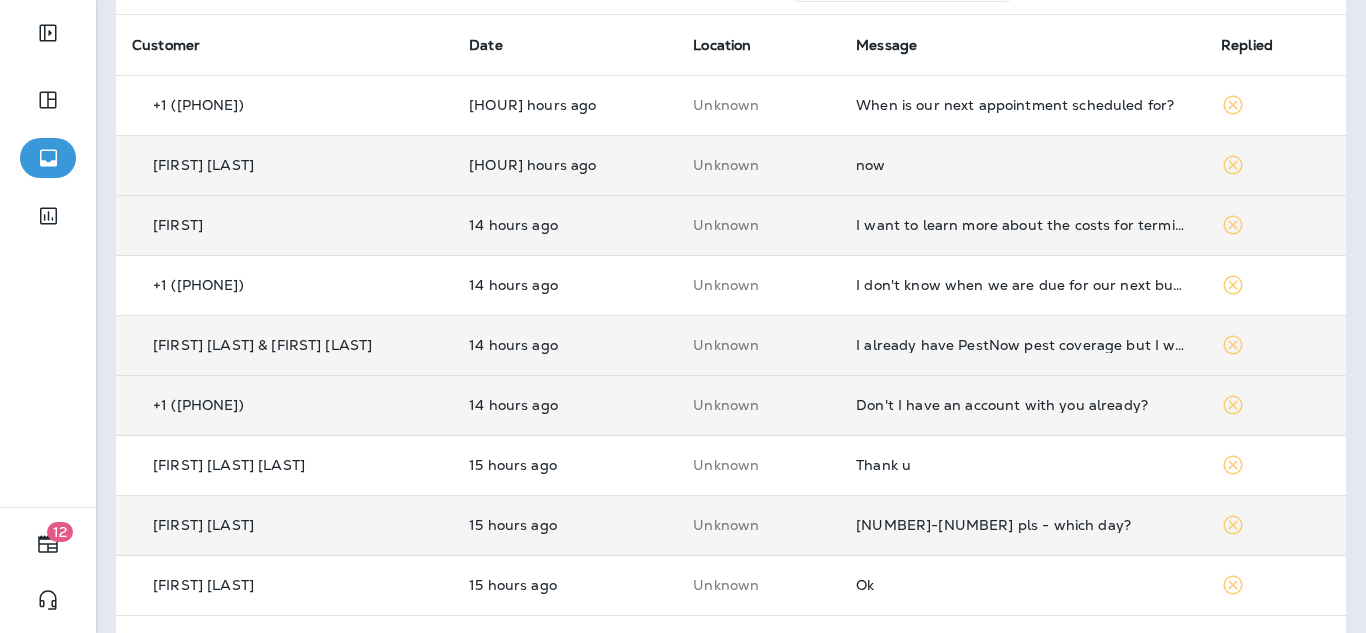 click on "I want to learn more about the costs for termite protection." at bounding box center [1022, 225] 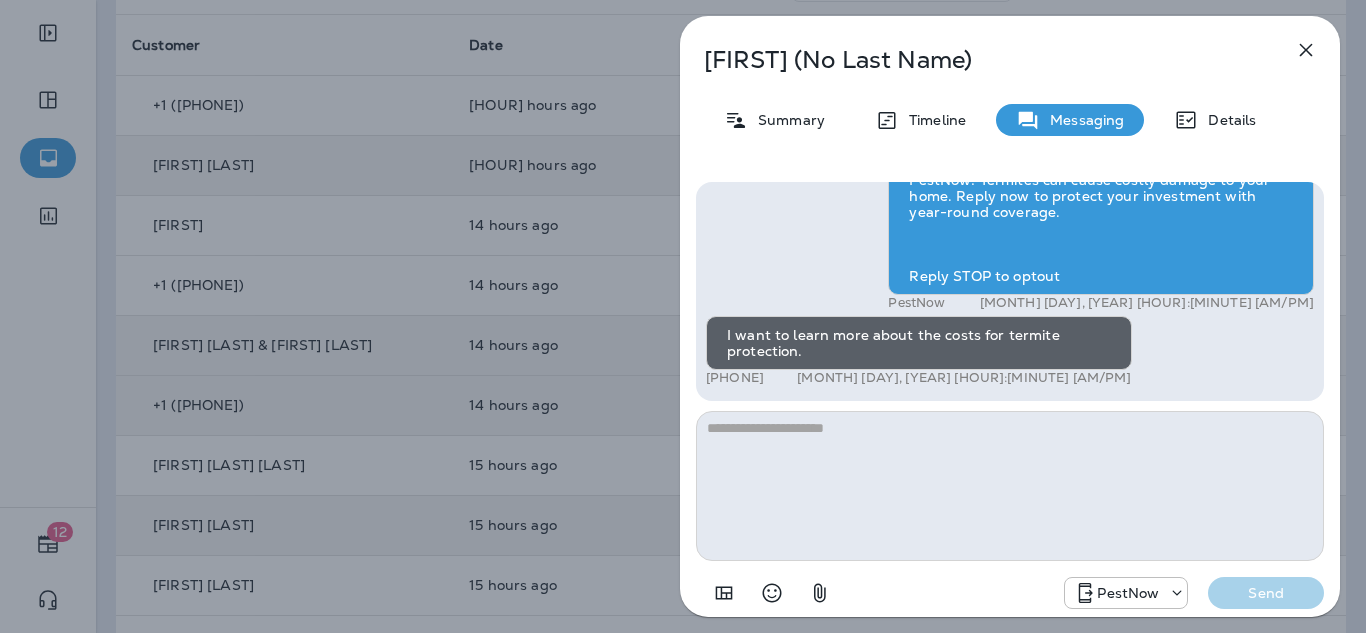 click at bounding box center [1010, 486] 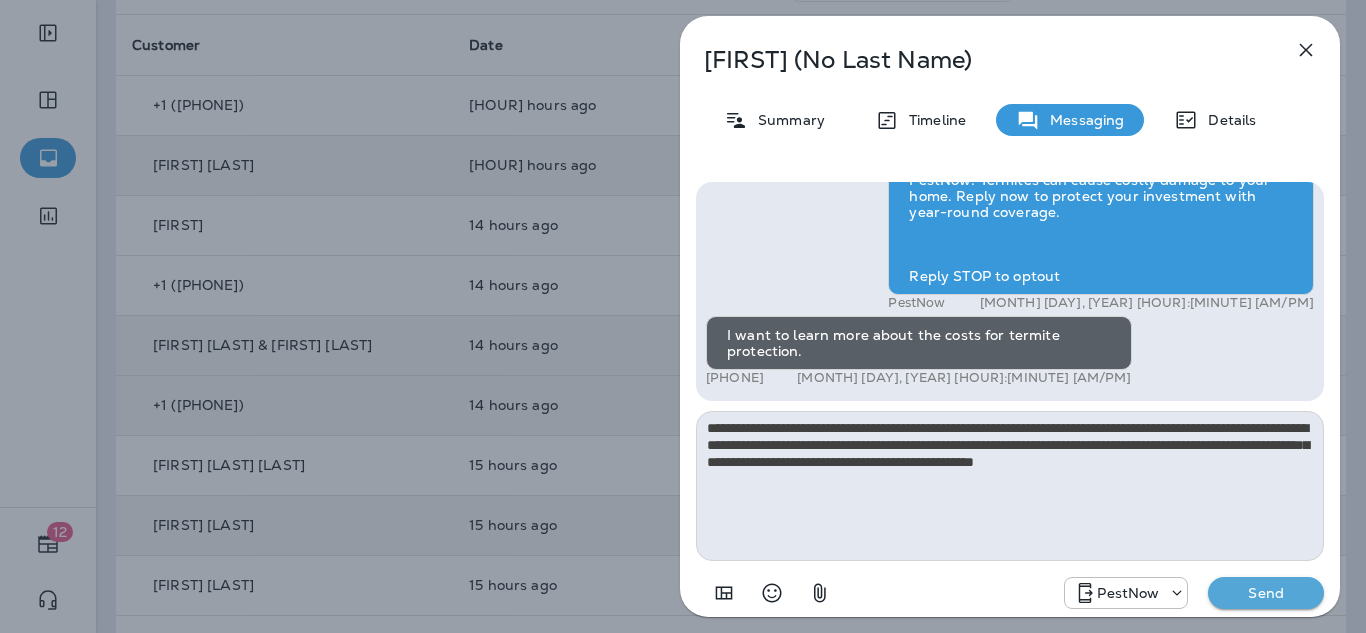 type on "**********" 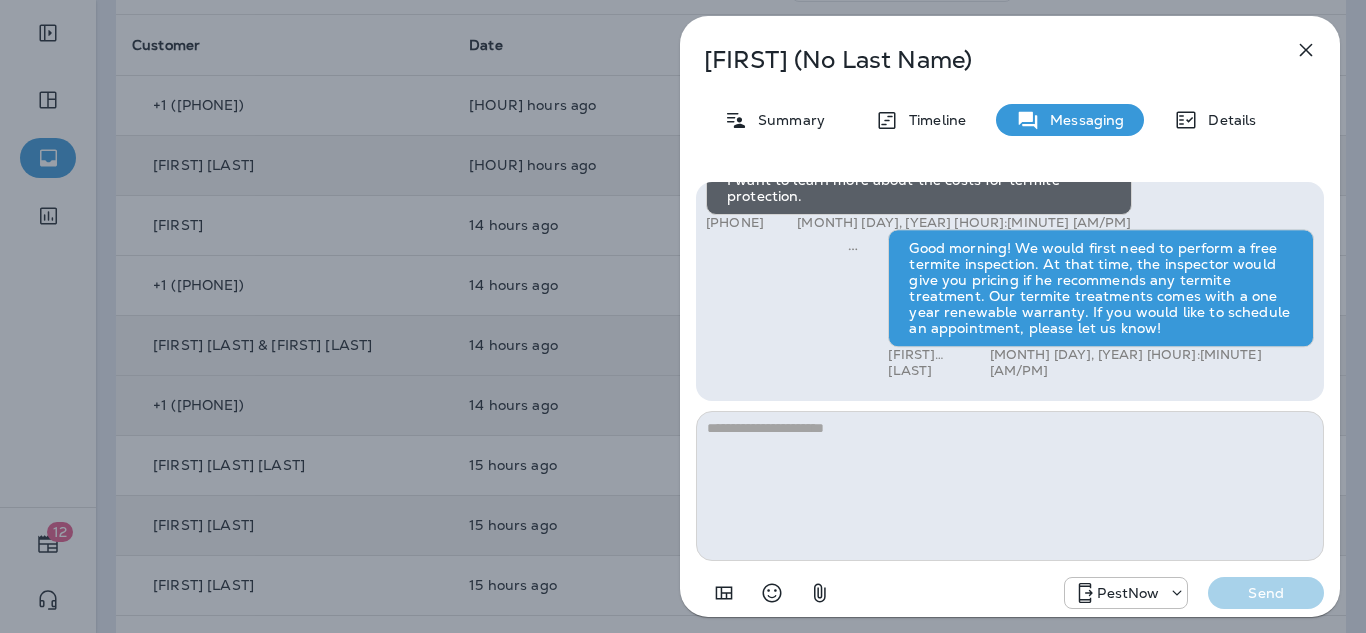 click 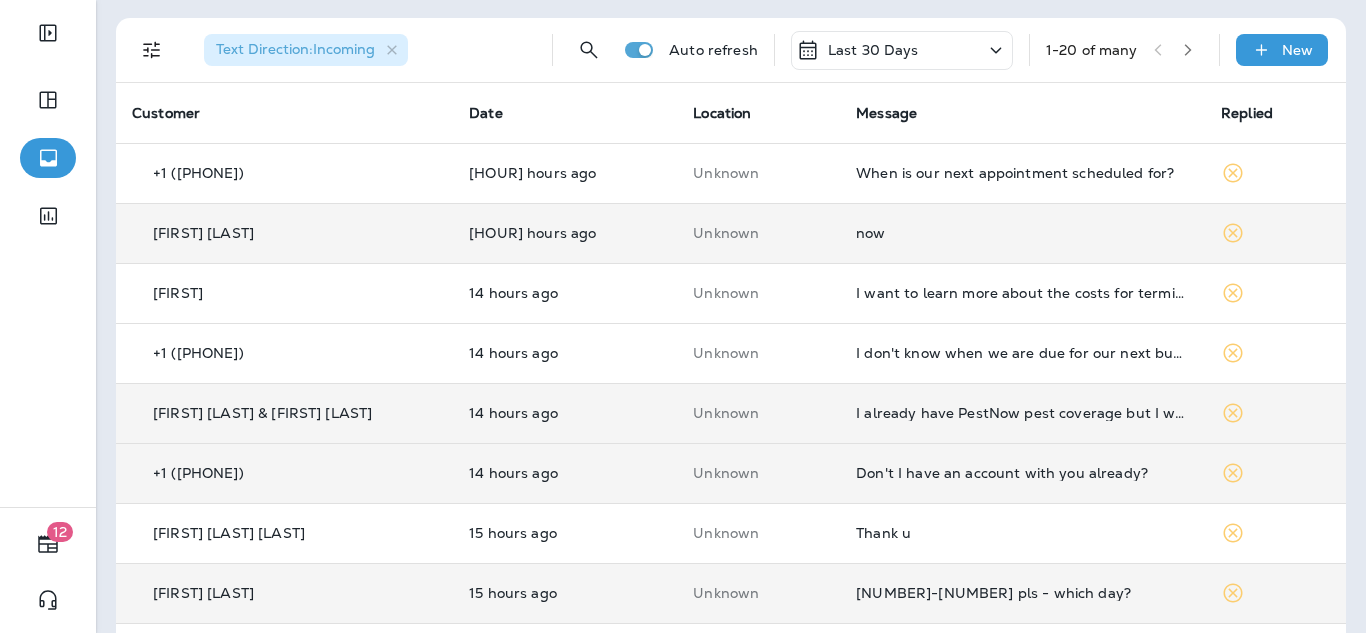 scroll, scrollTop: 0, scrollLeft: 0, axis: both 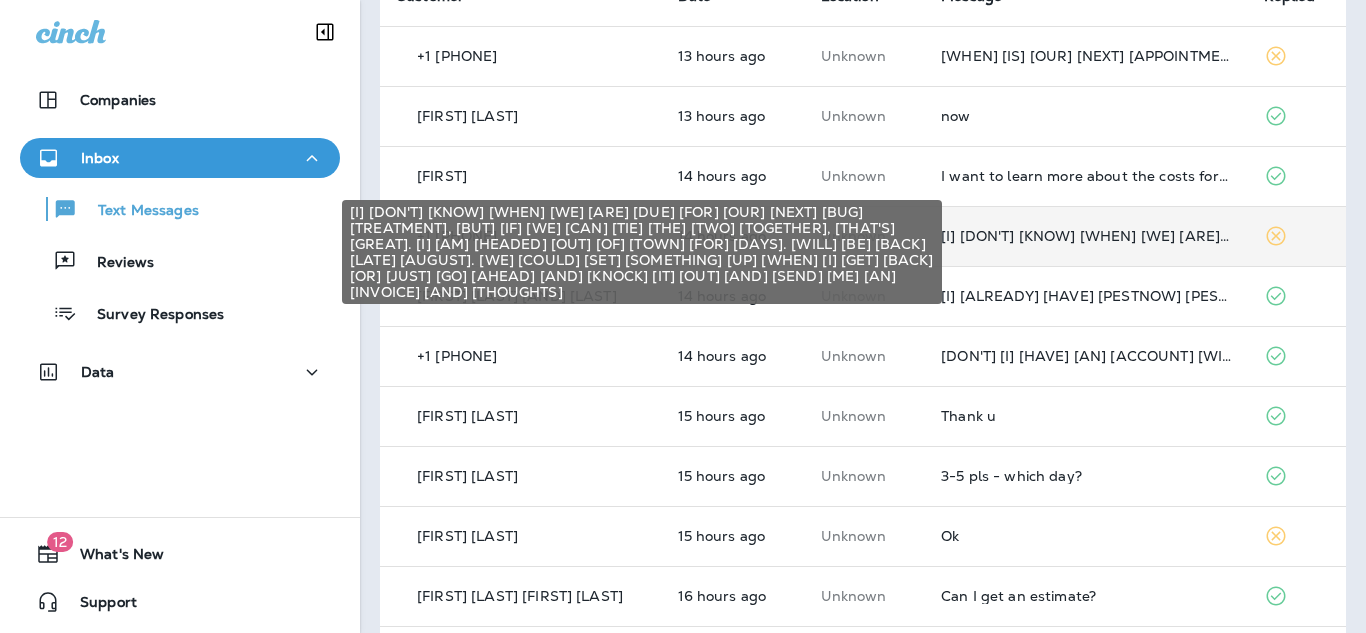 click on "I don't know when we are due for our next bug treatment, but if we can tie the two together, that's great. I am headed out of town for 10 days. Will be back late [MONTH]. We could set something up when I get back or just go ahead and knock it out and send me an invoice and thoughts" at bounding box center [1086, 236] 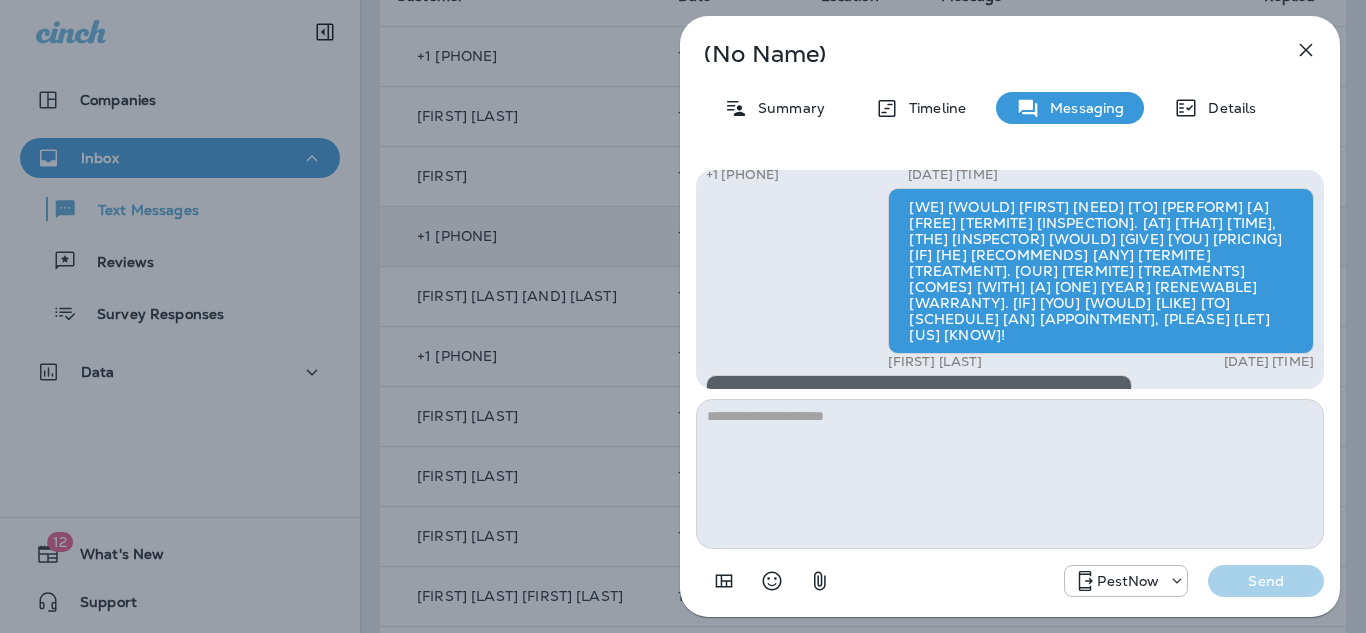 scroll, scrollTop: -172, scrollLeft: 0, axis: vertical 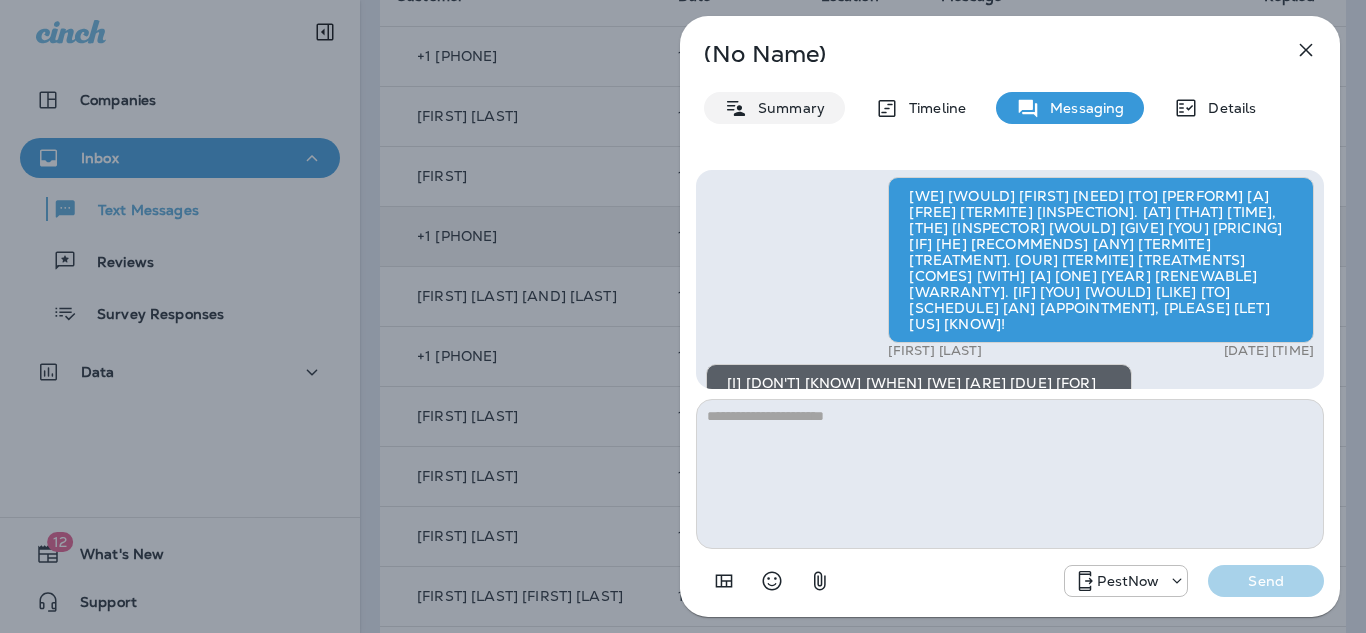 click on "Summary" at bounding box center (786, 108) 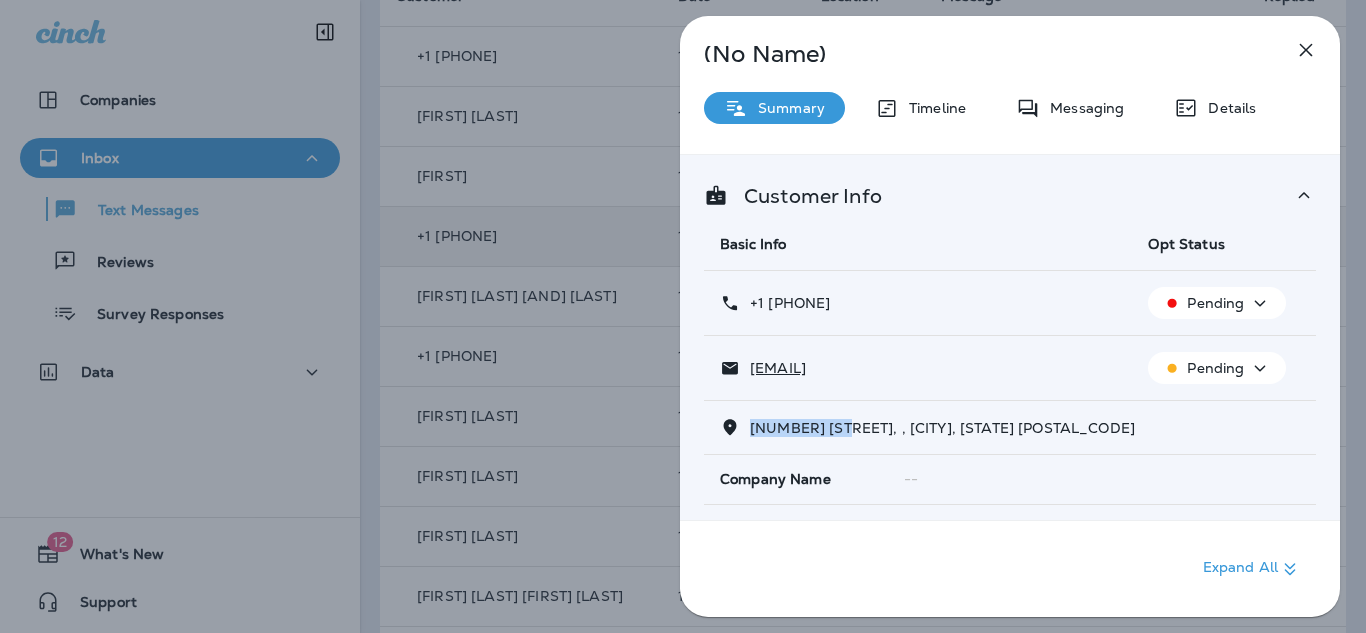 drag, startPoint x: 853, startPoint y: 424, endPoint x: 751, endPoint y: 429, distance: 102.122475 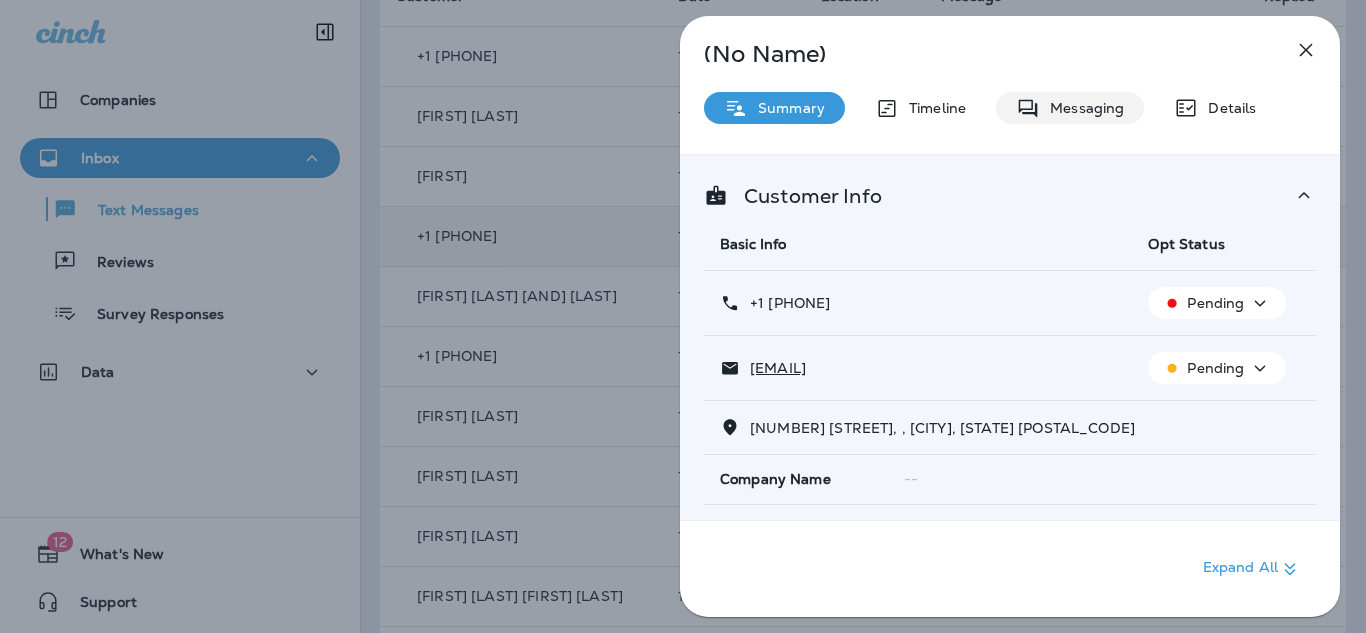 click on "Messaging" at bounding box center [1070, 108] 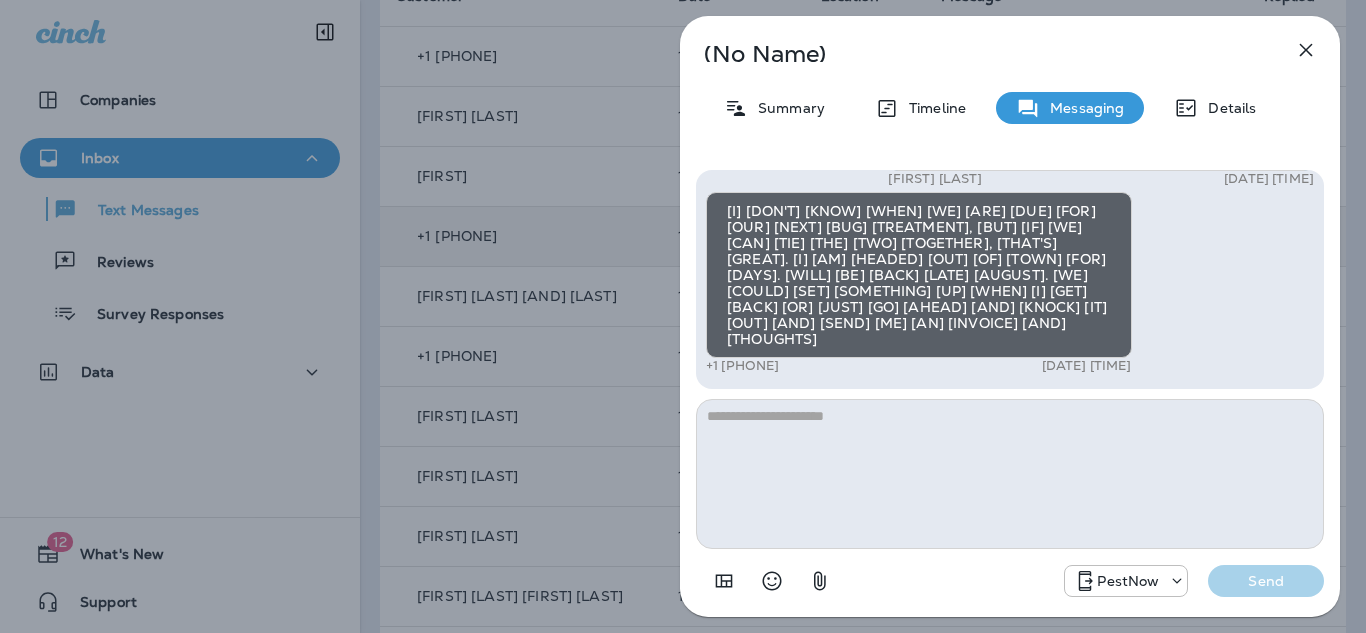 click at bounding box center (1010, 474) 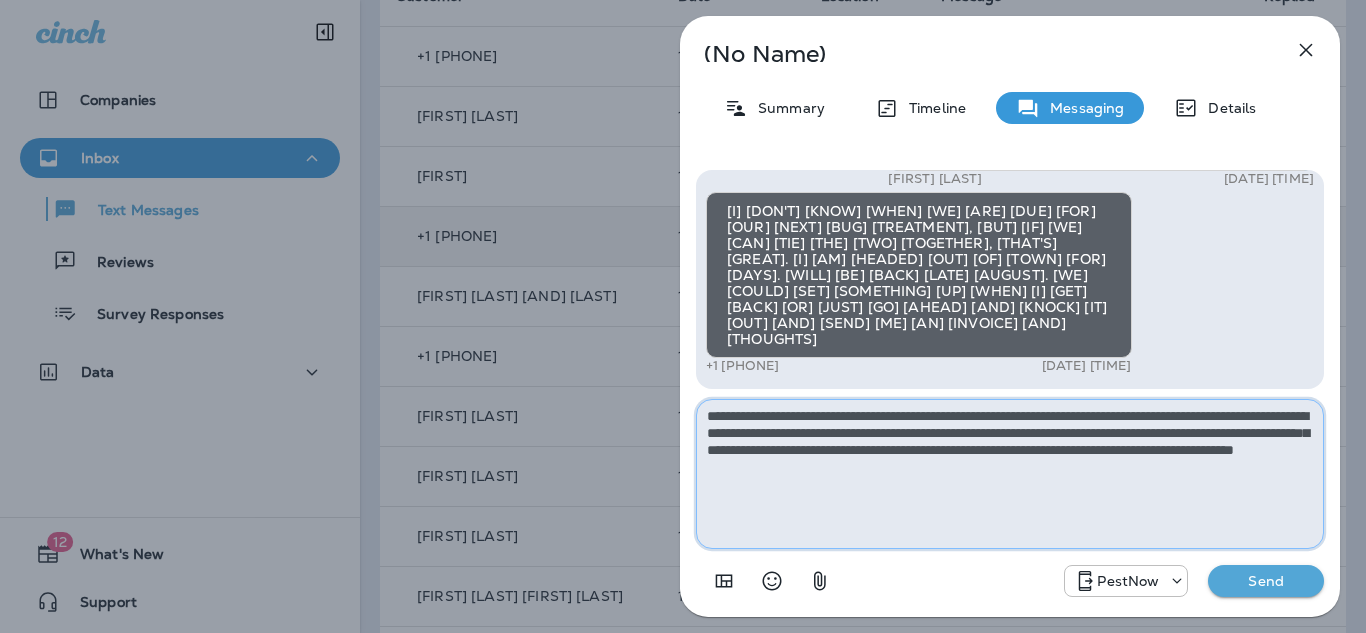 type on "**********" 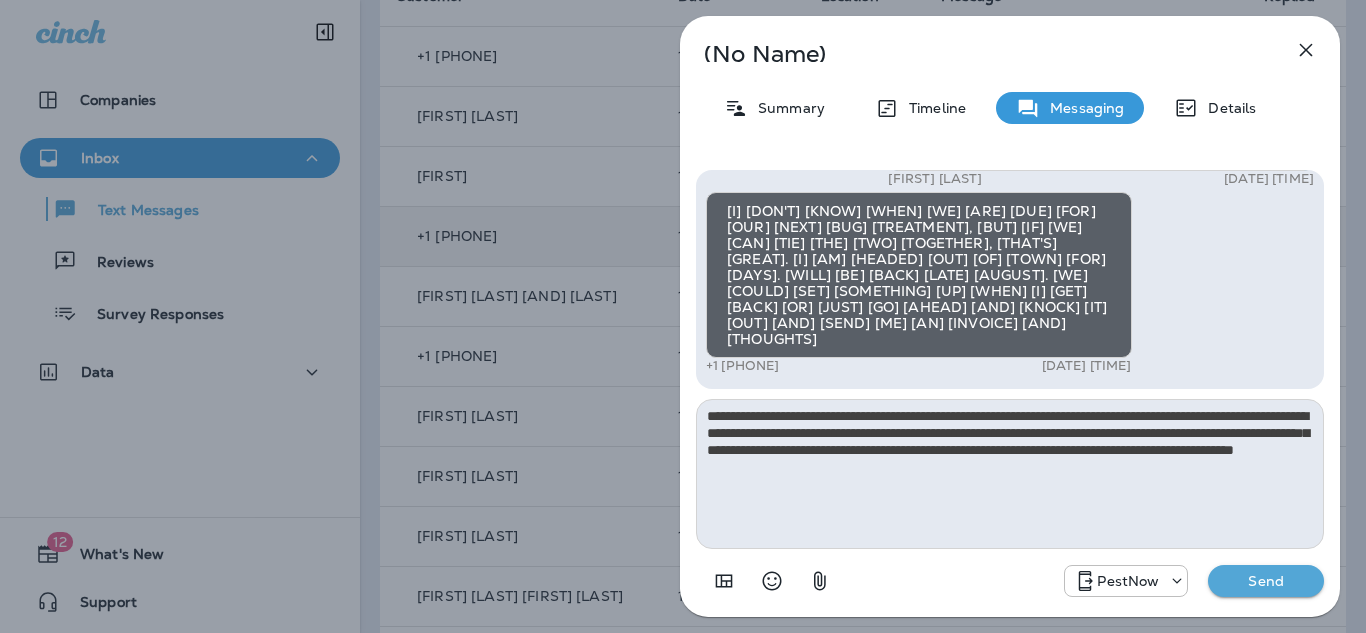 click on "Send" at bounding box center (1266, 581) 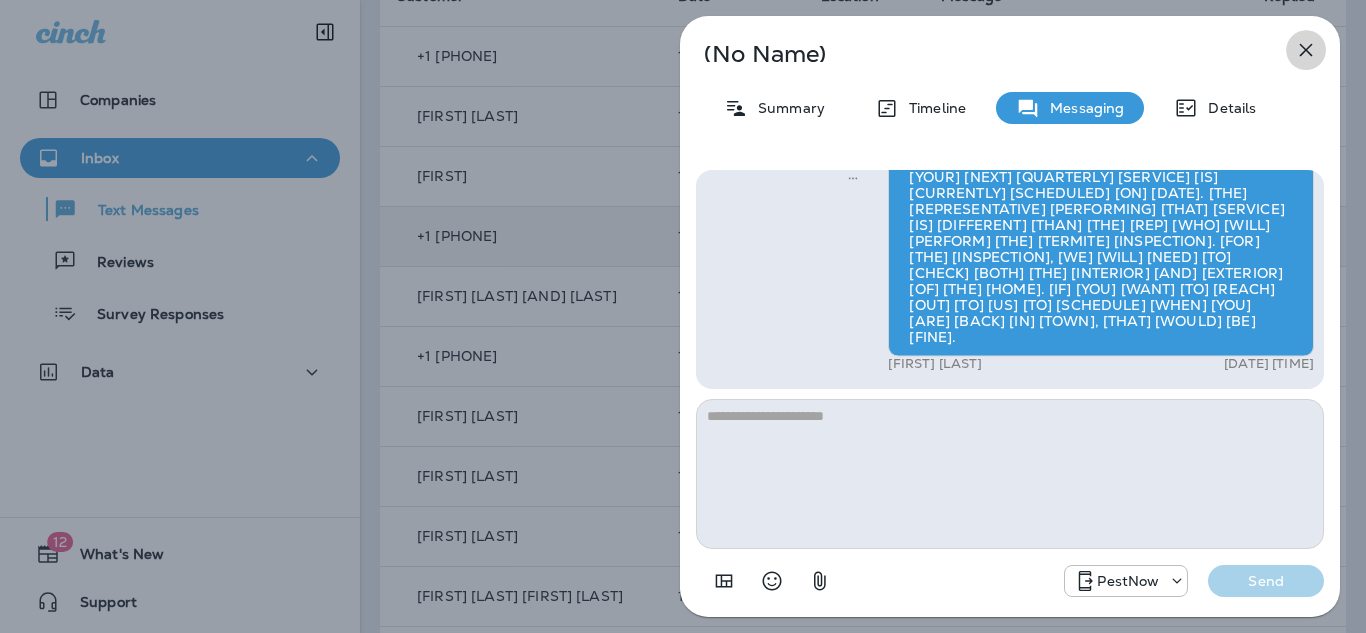 drag, startPoint x: 1304, startPoint y: 48, endPoint x: 1075, endPoint y: 426, distance: 441.95587 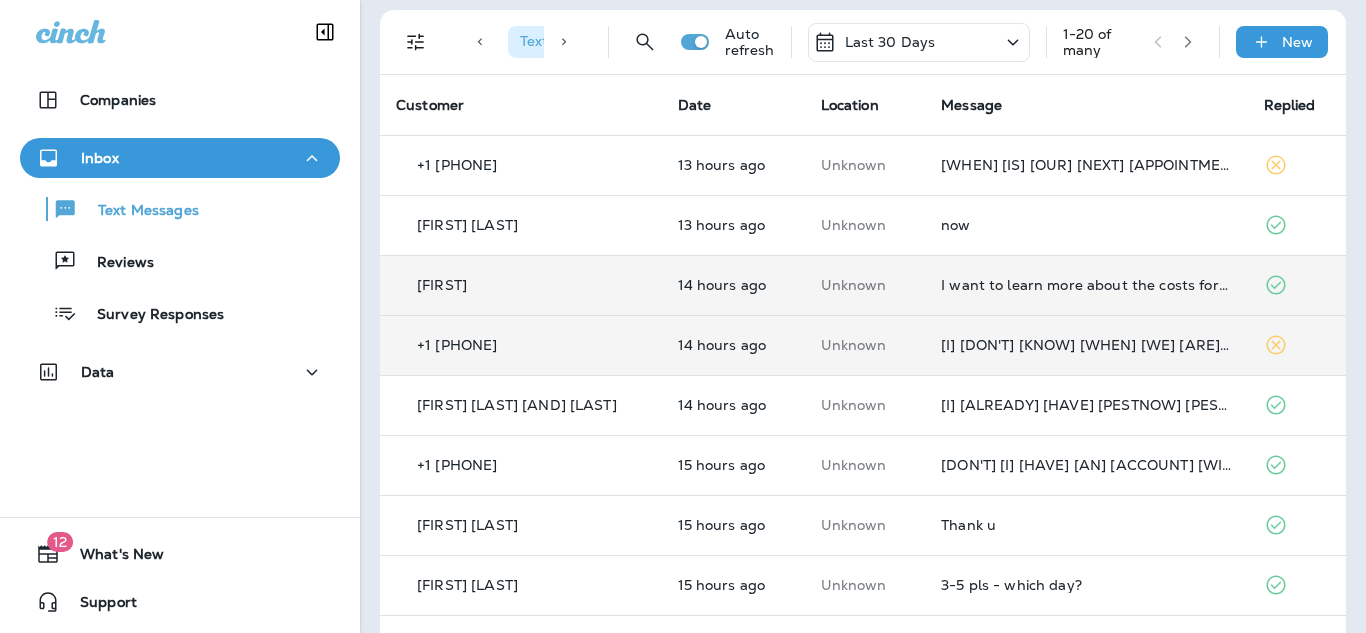 scroll, scrollTop: 52, scrollLeft: 0, axis: vertical 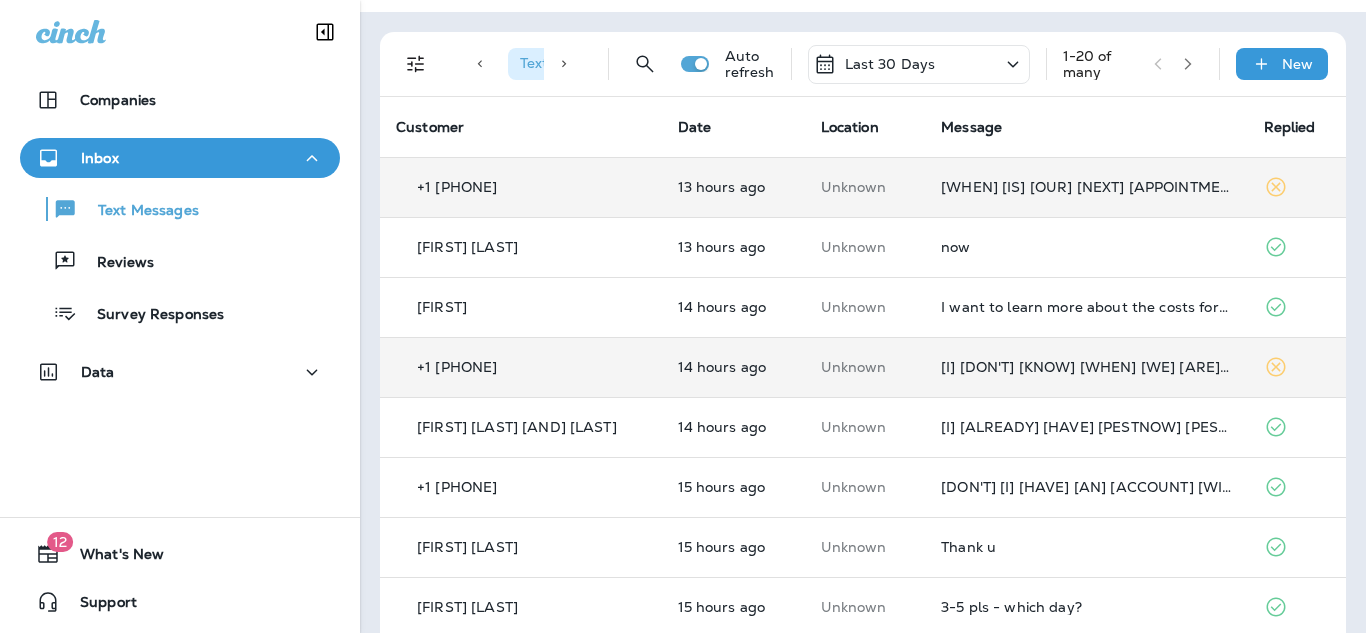 click on "When is our next appointment scheduled for?" at bounding box center (1086, 187) 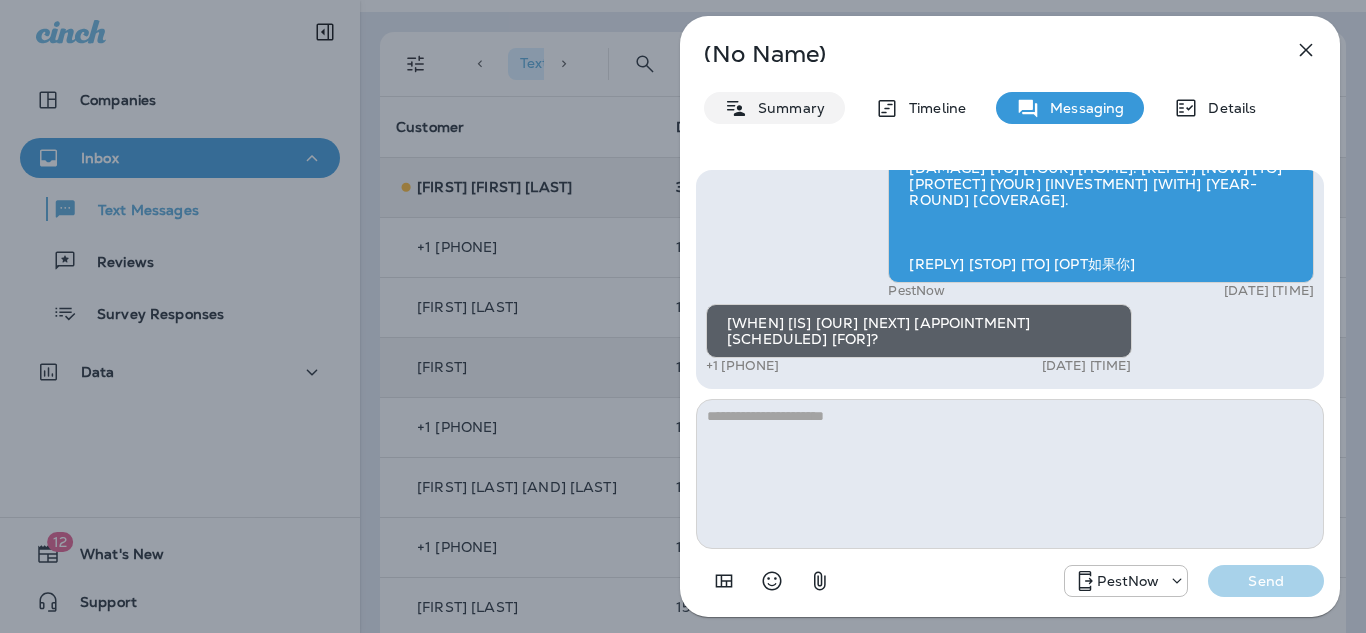 click on "Summary" at bounding box center [786, 108] 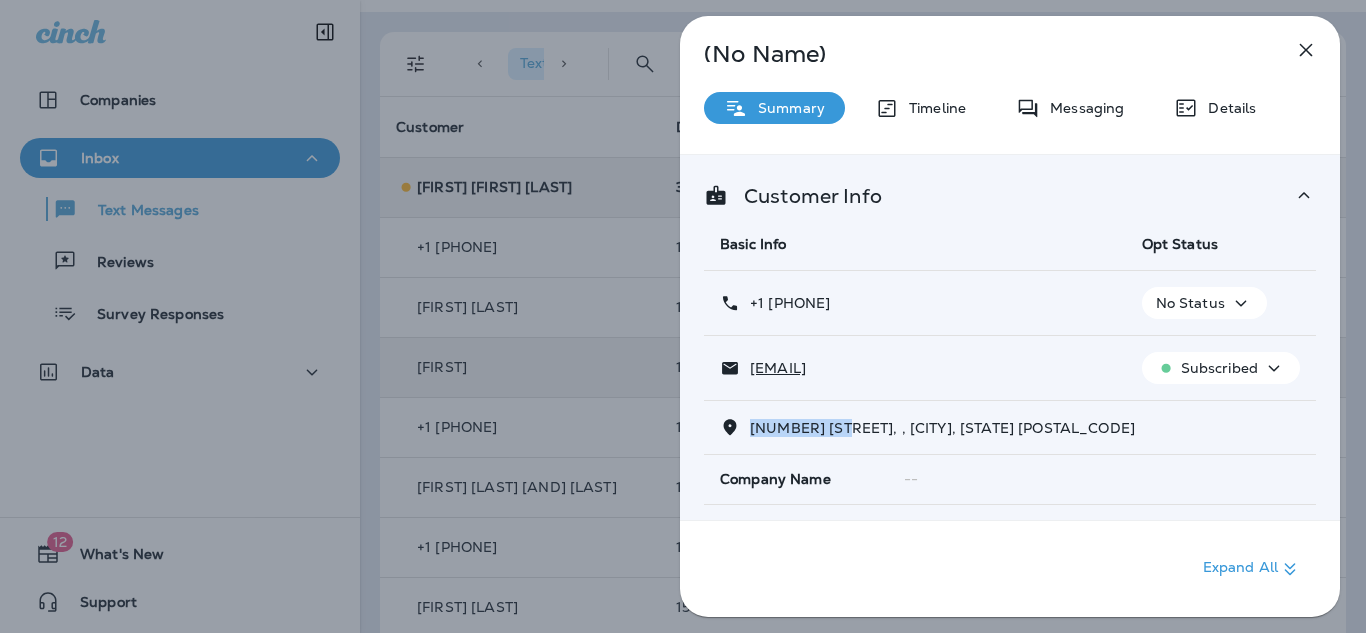 drag, startPoint x: 858, startPoint y: 428, endPoint x: 753, endPoint y: 426, distance: 105.01904 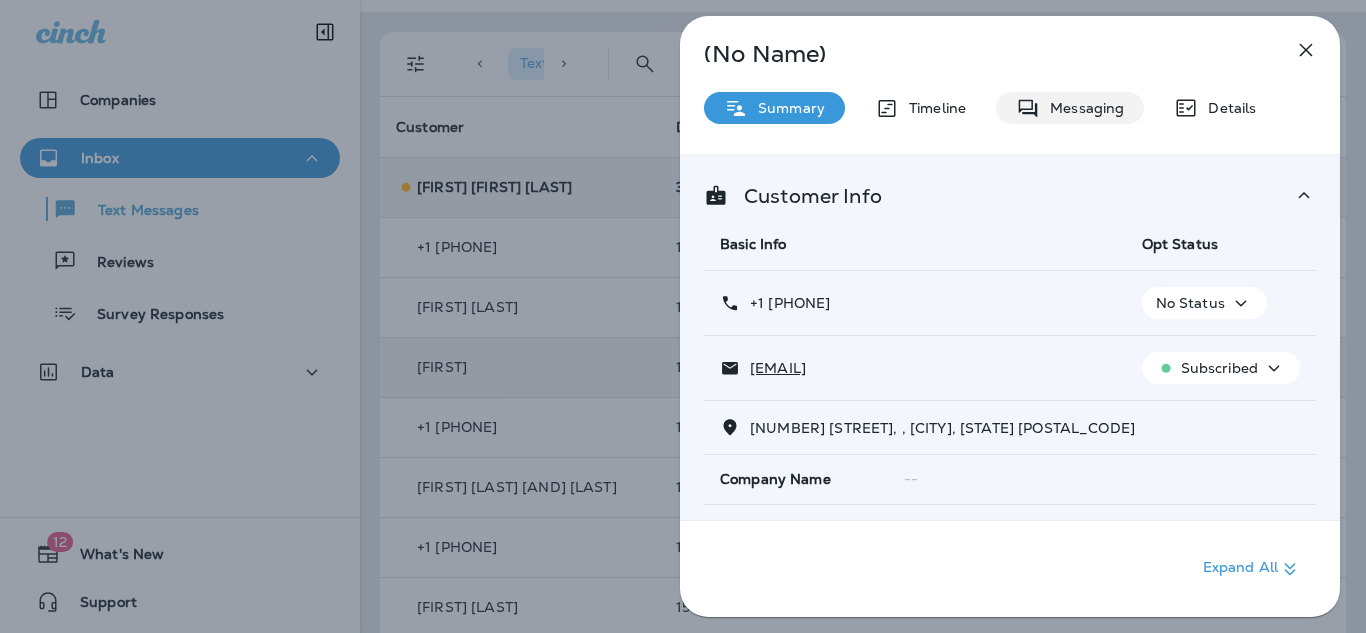 click on "Messaging" at bounding box center (1082, 108) 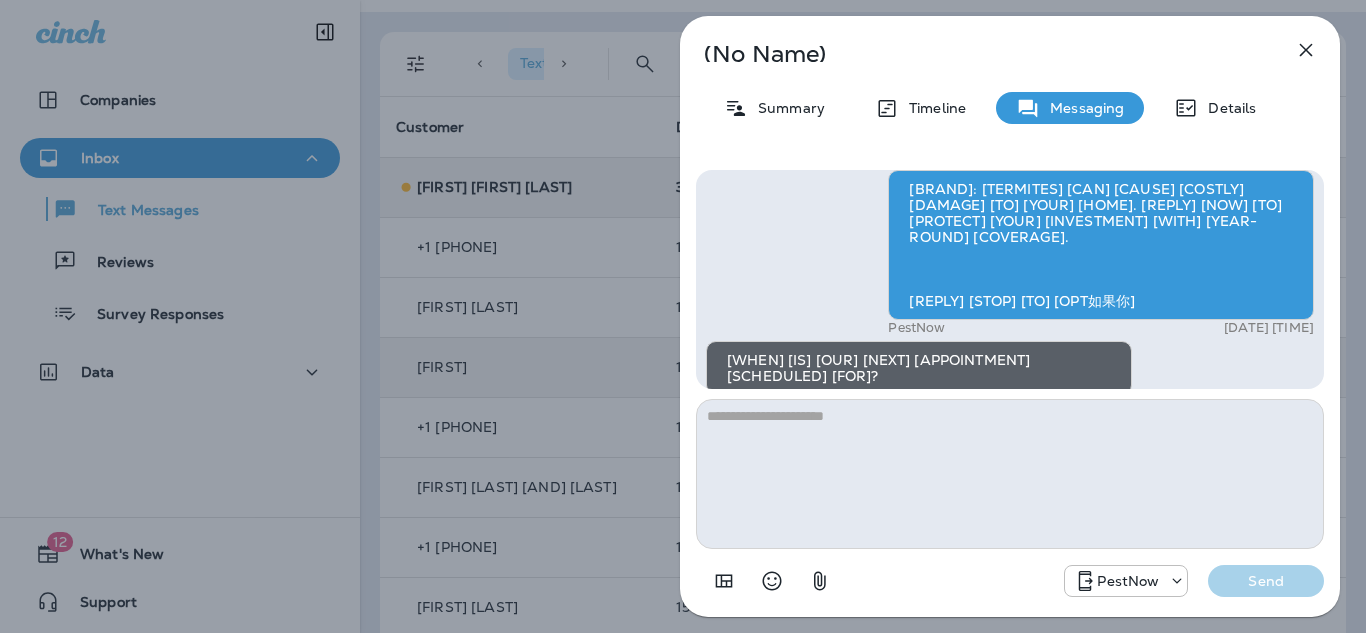 scroll, scrollTop: 0, scrollLeft: 0, axis: both 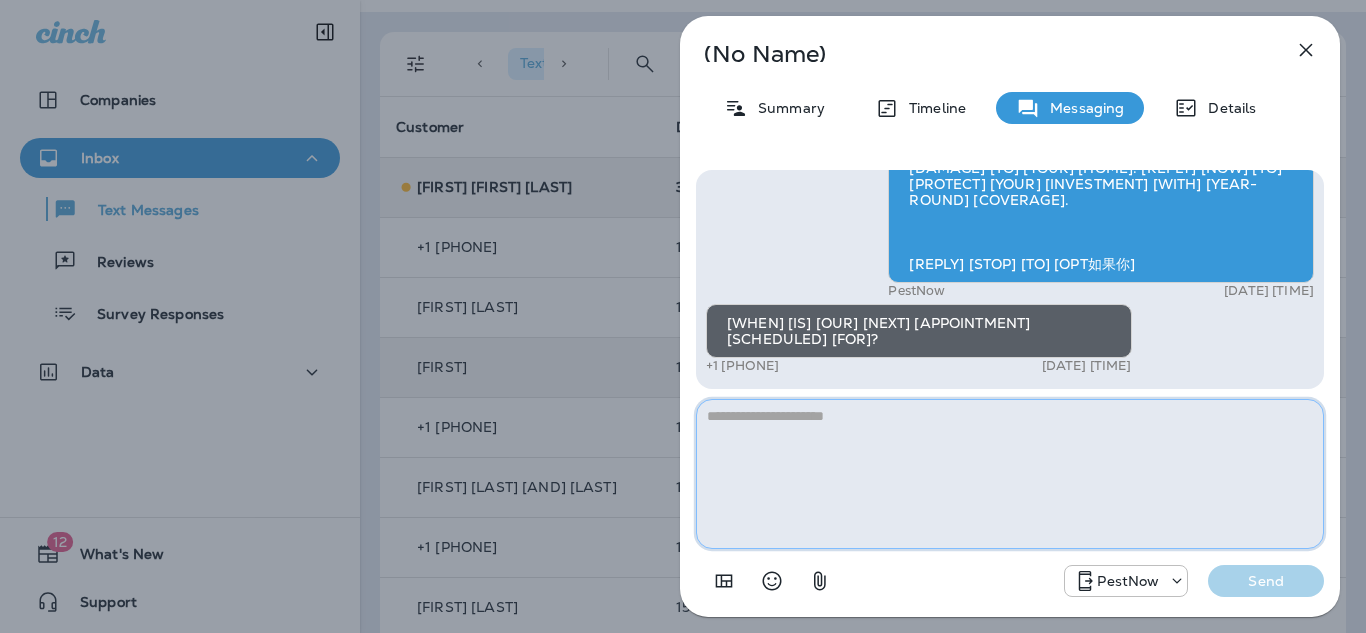 click at bounding box center [1010, 474] 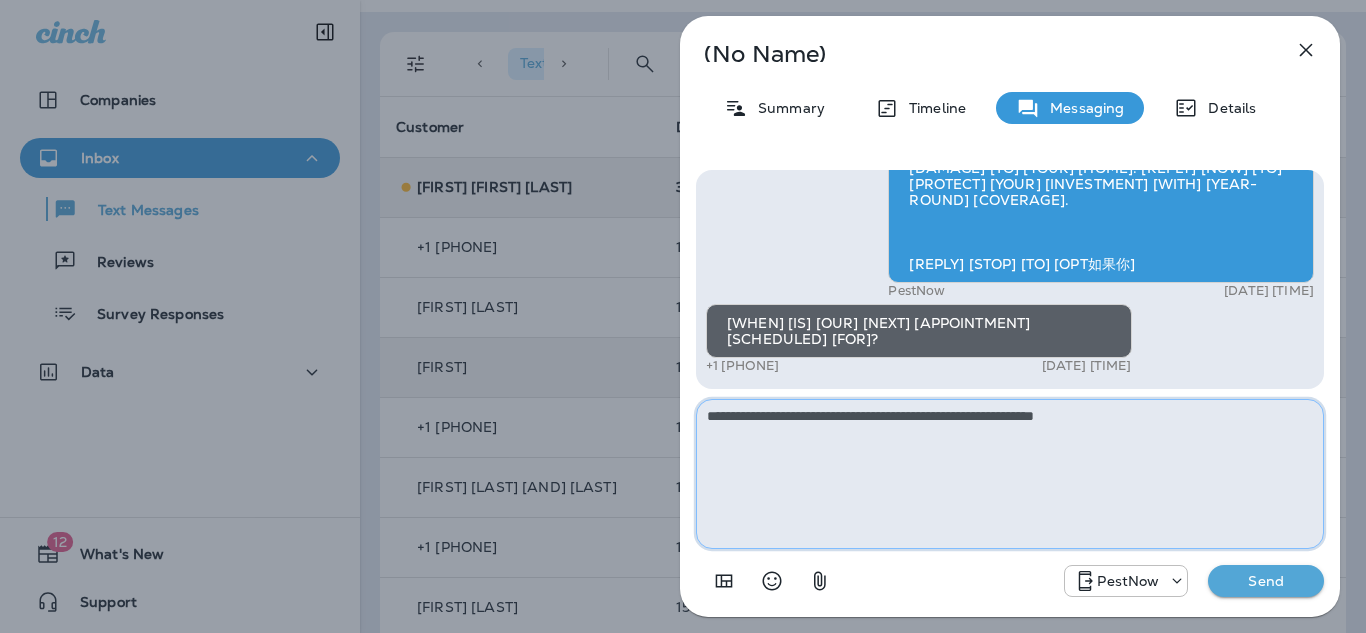 type on "**********" 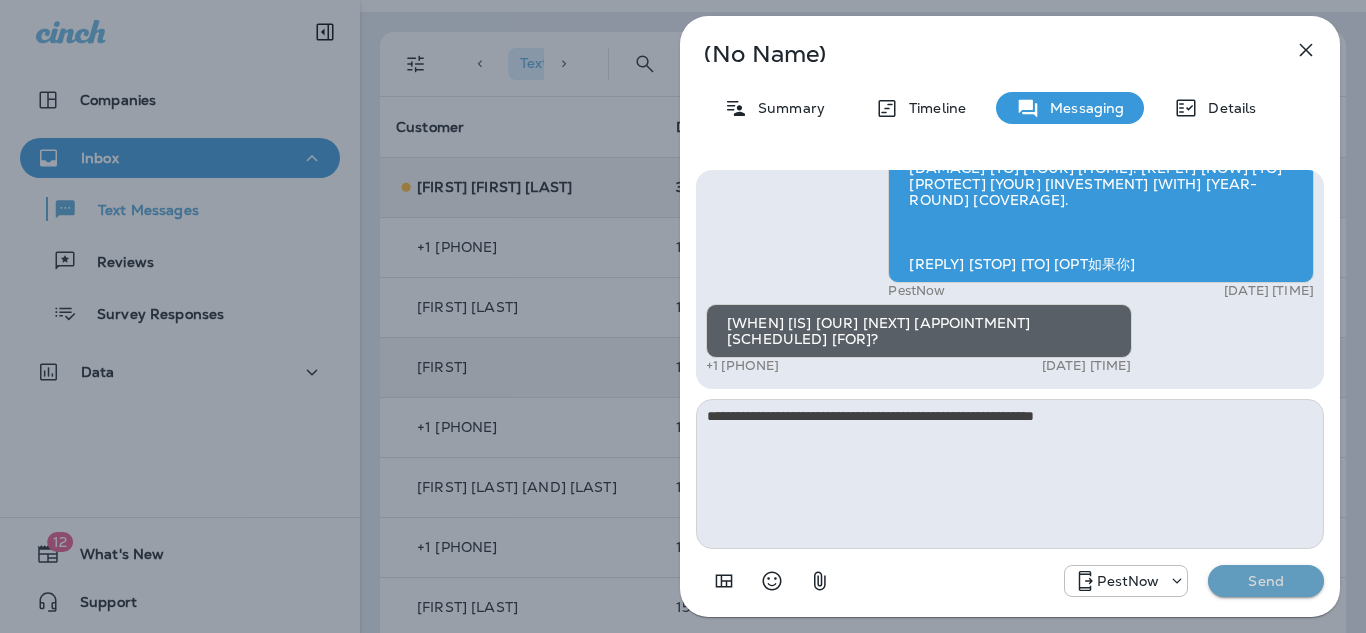 click on "Send" at bounding box center (1266, 581) 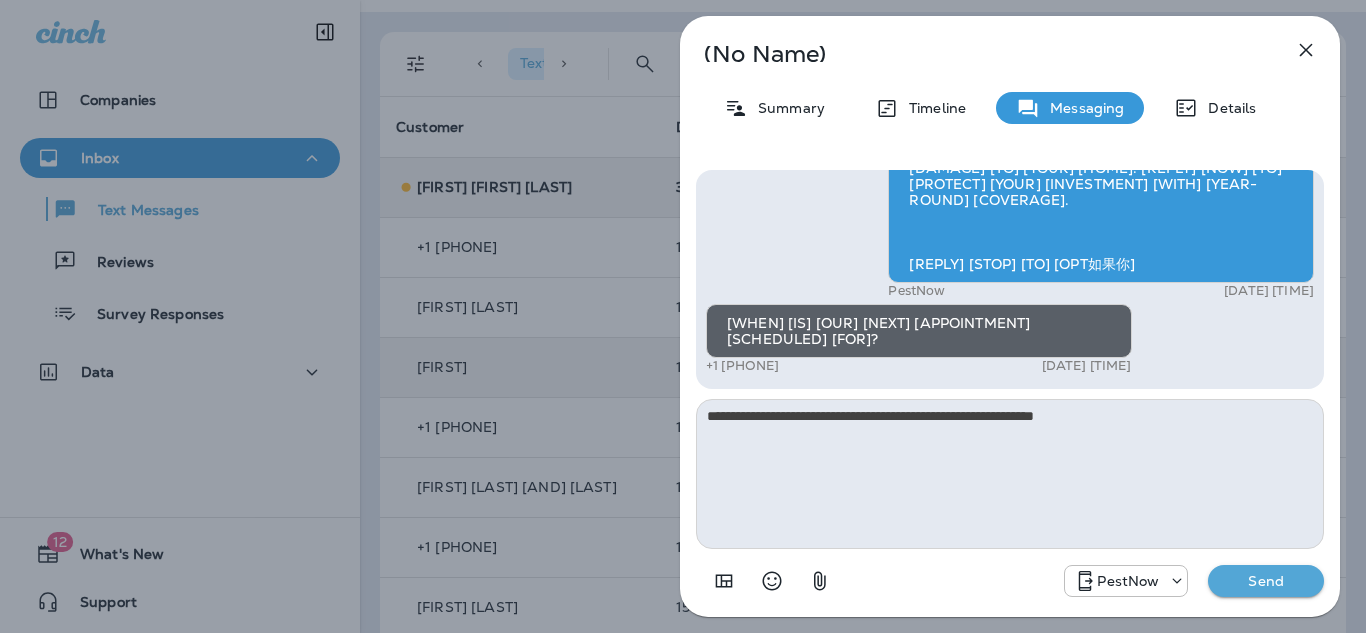type 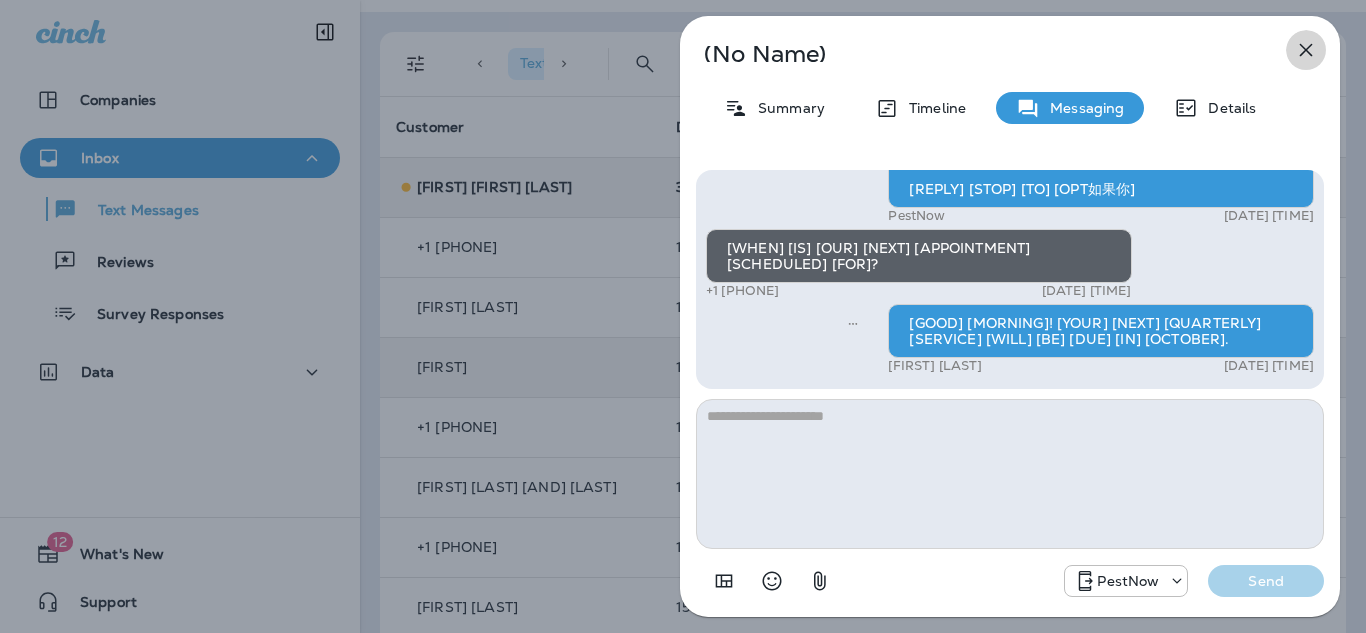 drag, startPoint x: 1313, startPoint y: 46, endPoint x: 1225, endPoint y: 286, distance: 255.62473 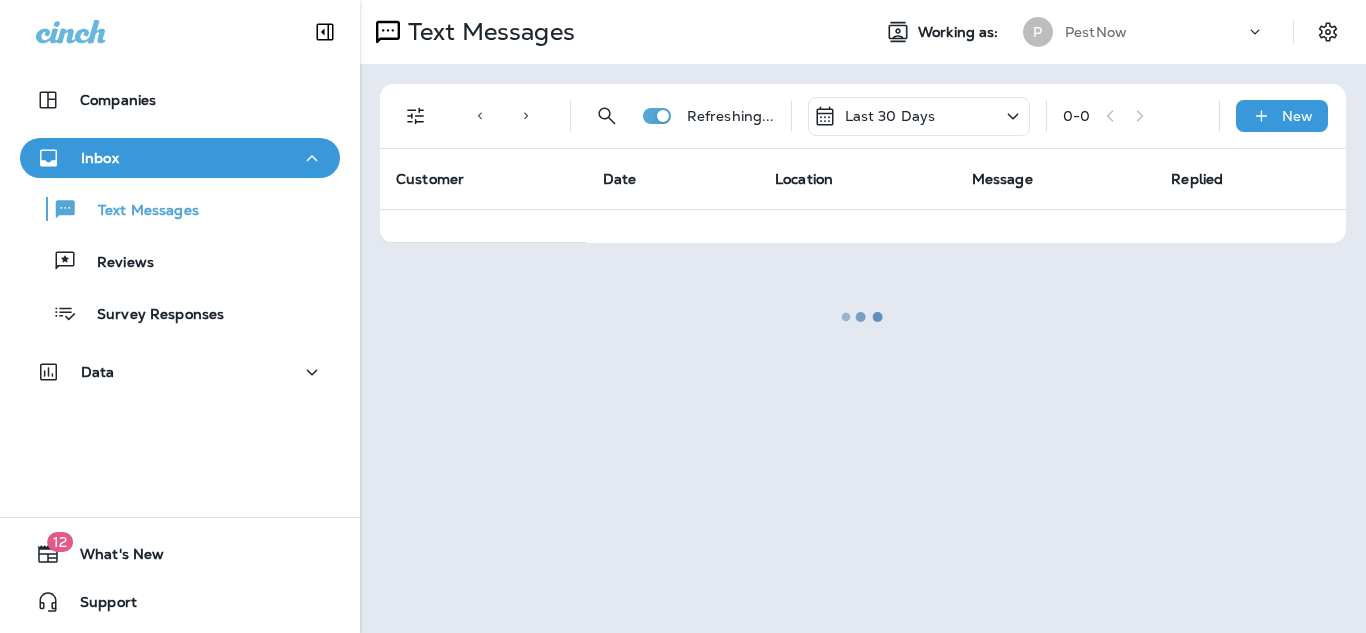 scroll, scrollTop: 0, scrollLeft: 0, axis: both 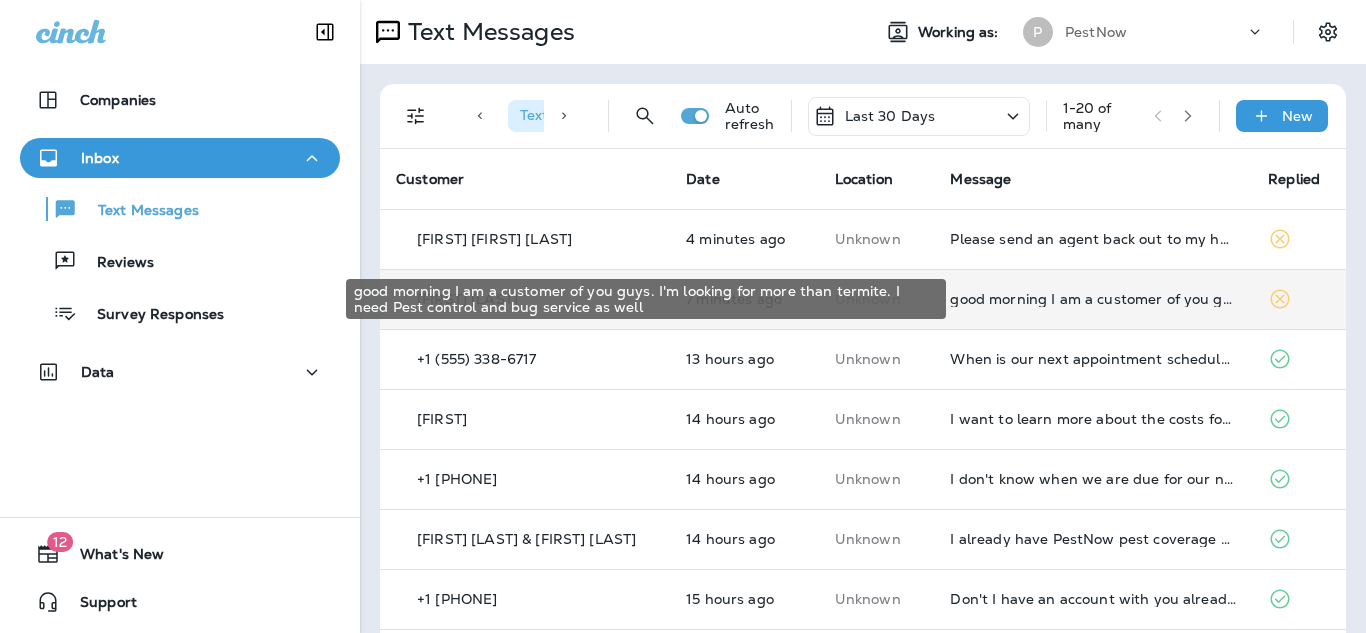 click on "good morning I am a customer of you guys. I'm looking for more than termite. I need Pest control and bug service as well" at bounding box center [1093, 299] 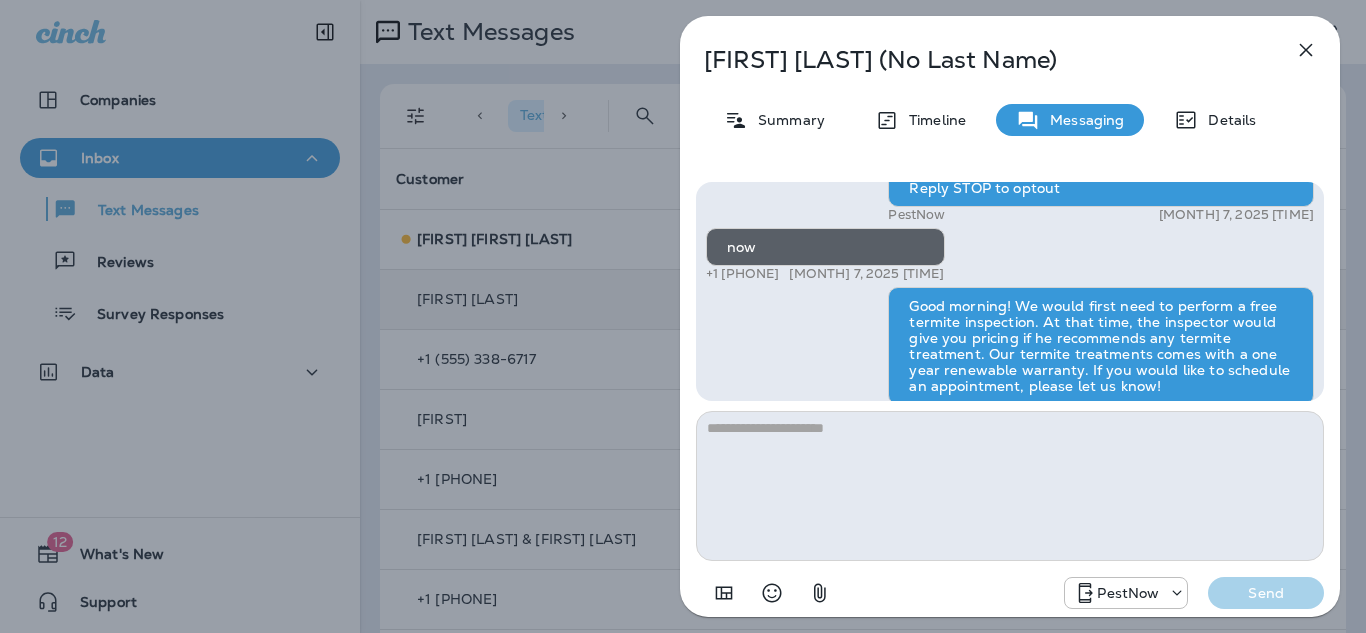 scroll, scrollTop: 0, scrollLeft: 0, axis: both 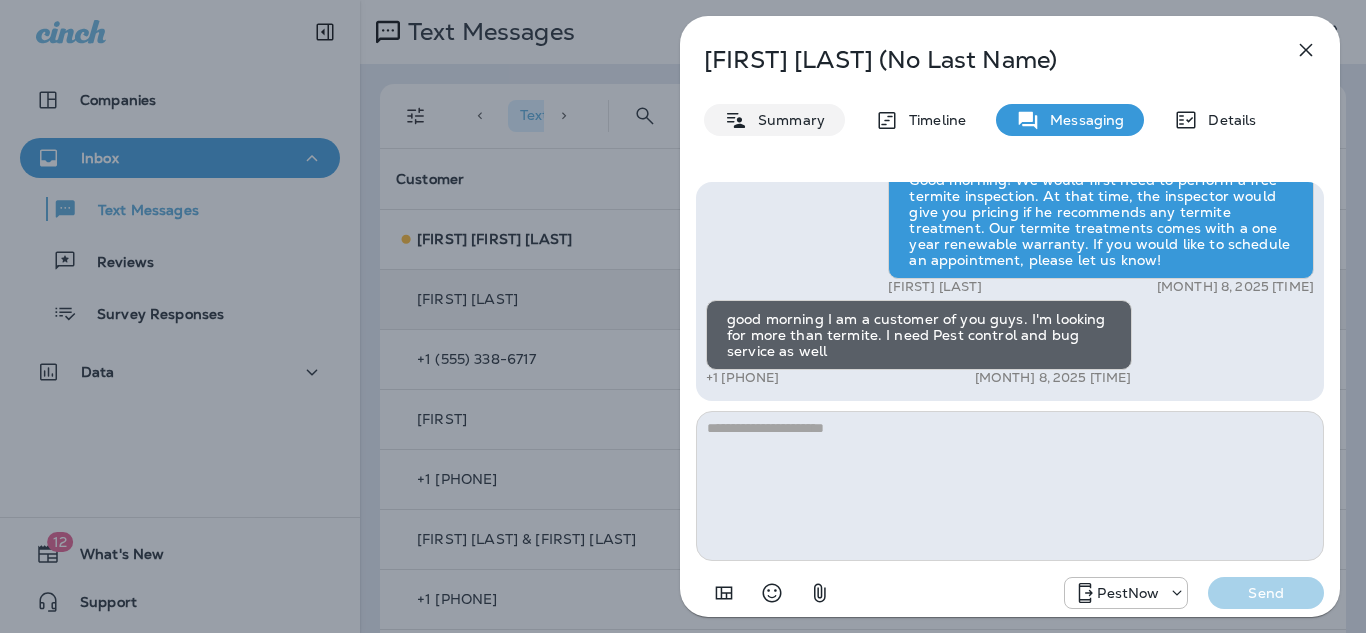 click on "Summary" at bounding box center (786, 120) 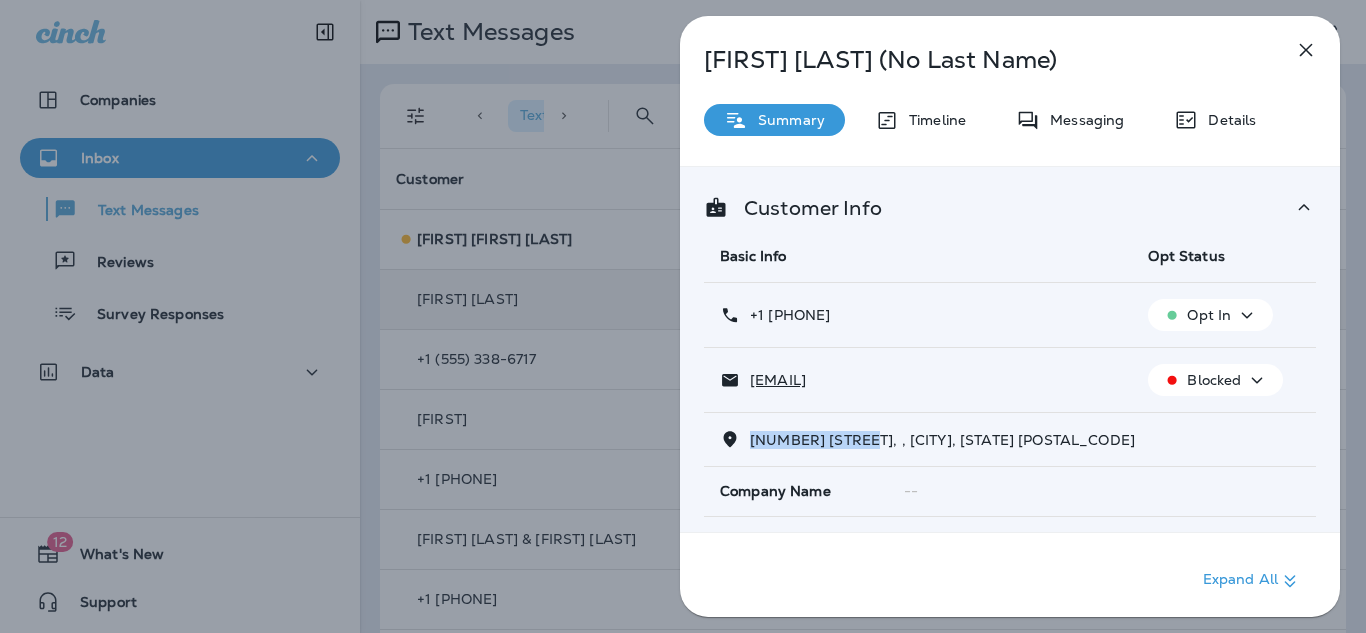 drag, startPoint x: 877, startPoint y: 442, endPoint x: 753, endPoint y: 445, distance: 124.036285 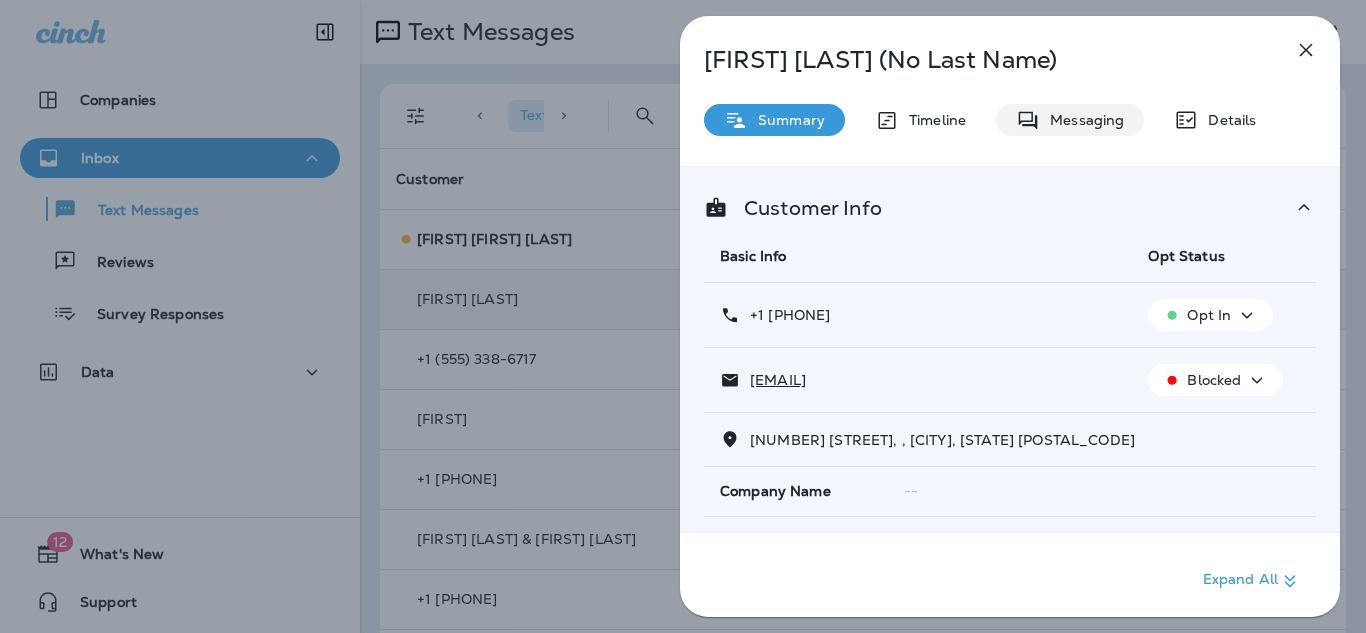click on "Messaging" at bounding box center [1070, 120] 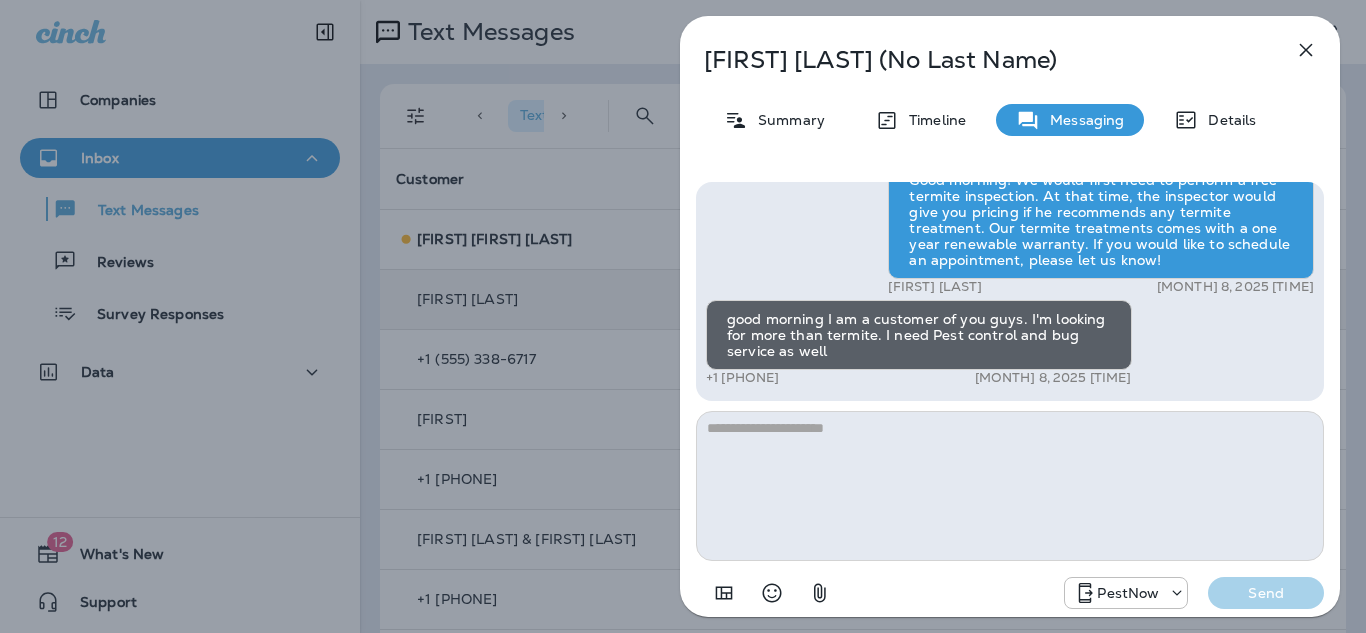 click at bounding box center [1010, 486] 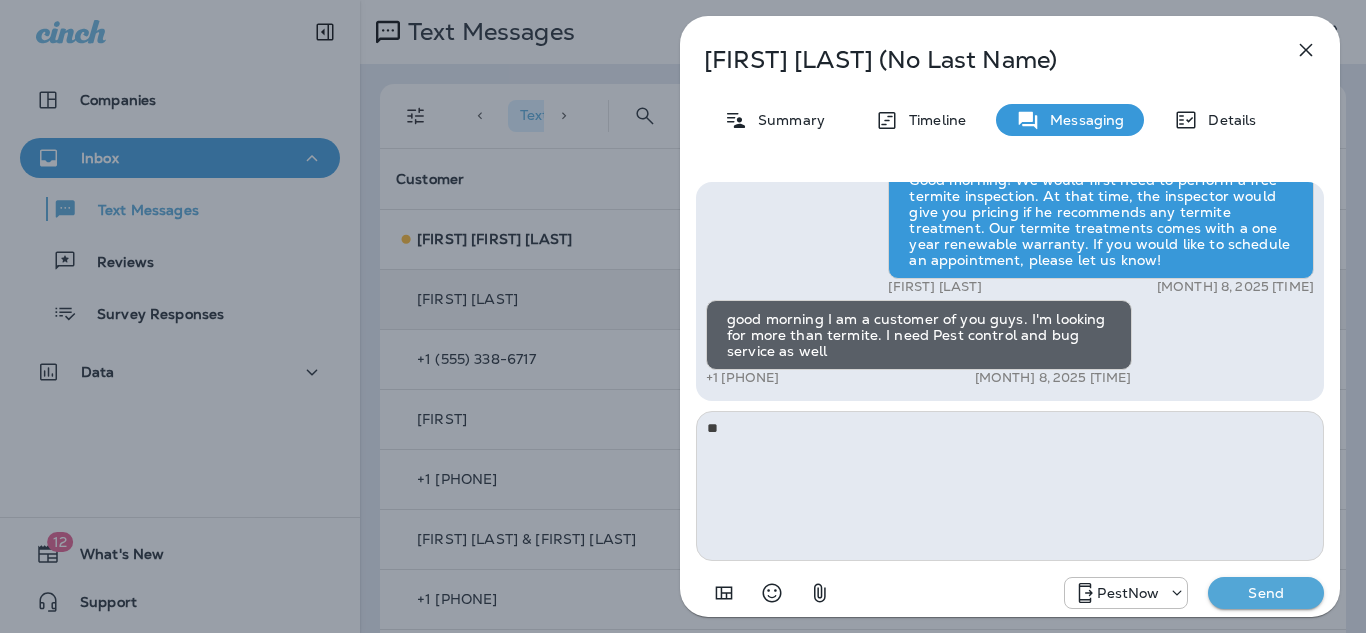 type on "*" 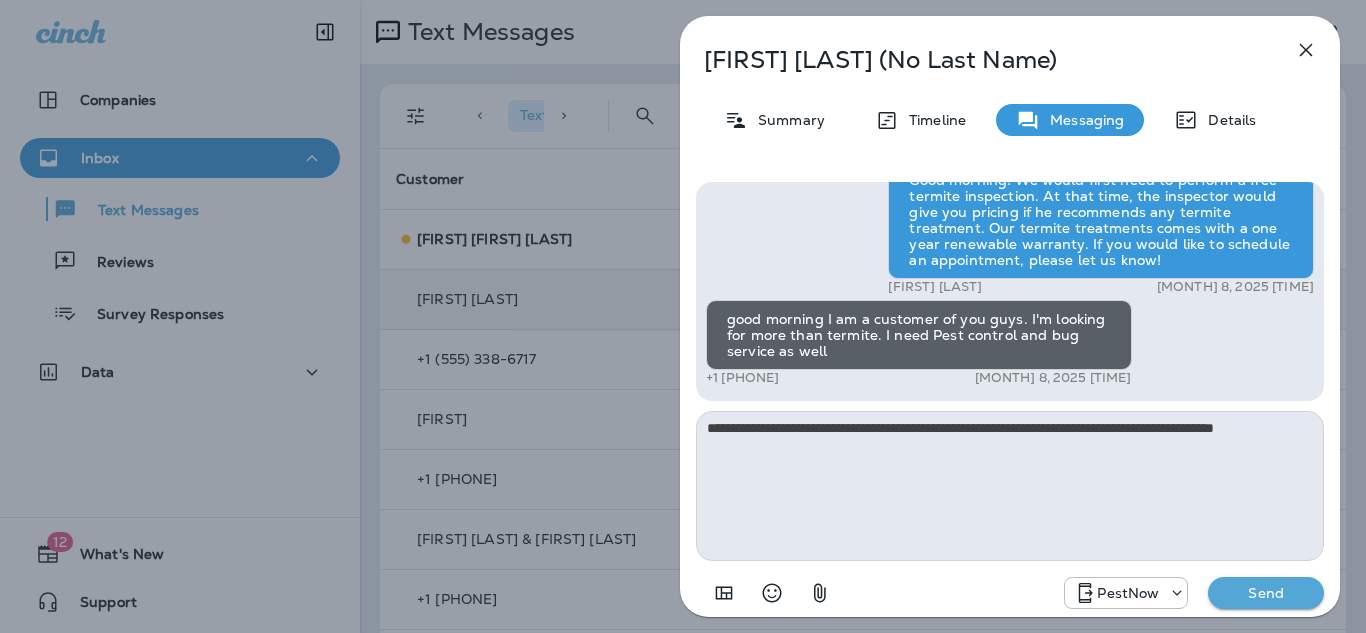 click on "**********" at bounding box center (1010, 486) 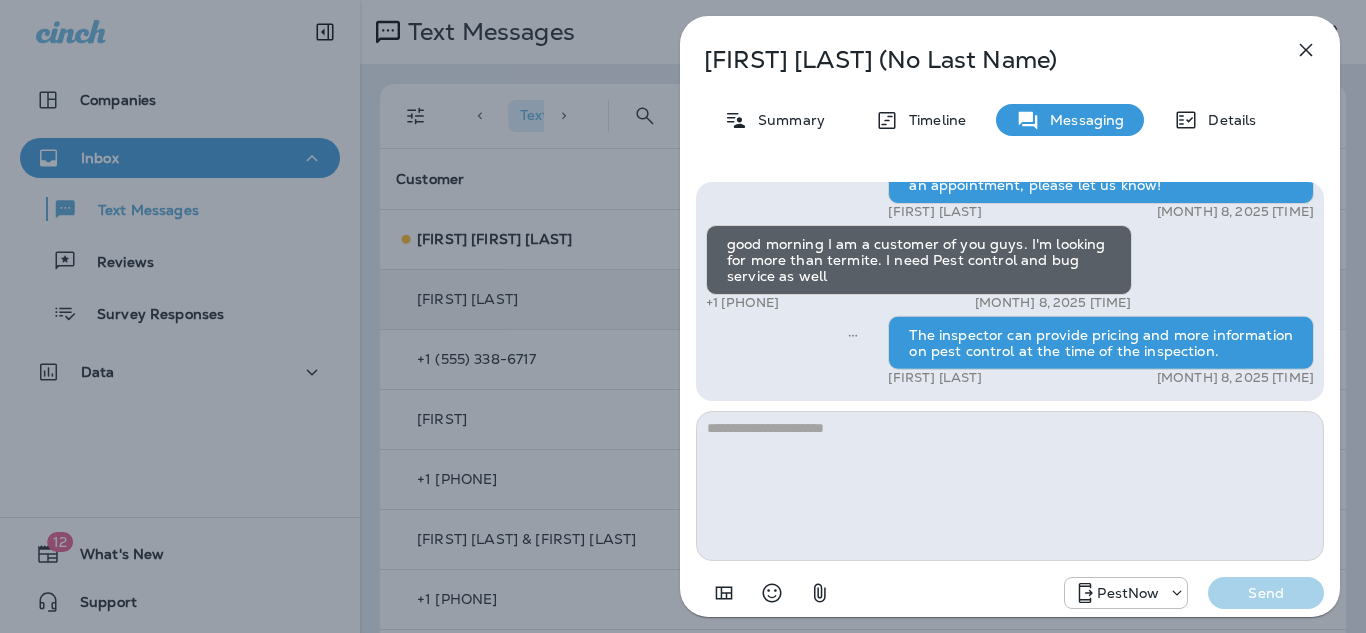 click 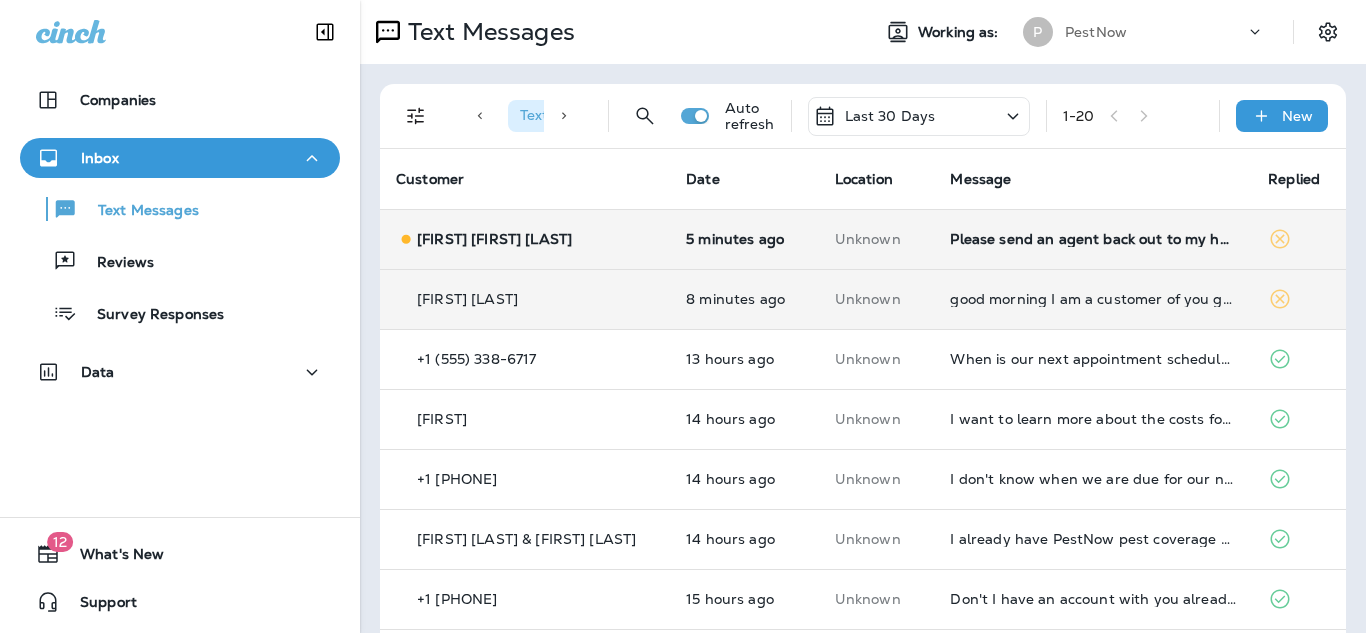 click on "Please send an agent back out to my house - didn't get any of the spider webs I was talking about" at bounding box center [1093, 239] 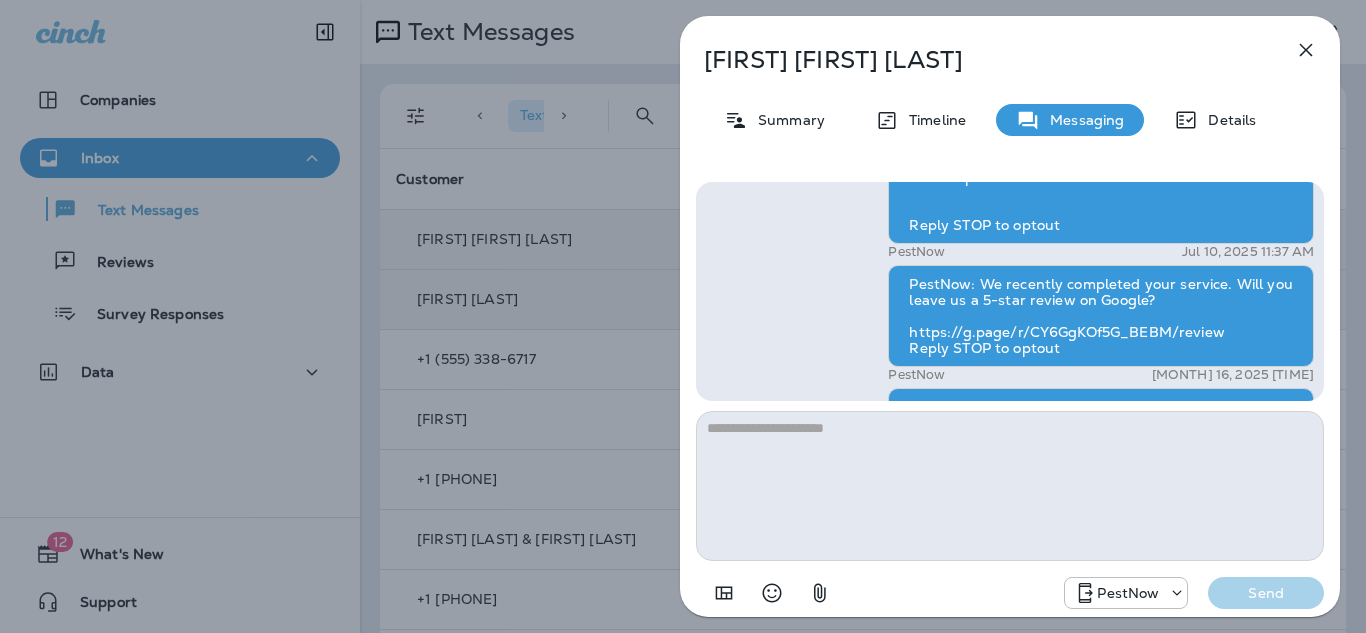 scroll, scrollTop: -203, scrollLeft: 0, axis: vertical 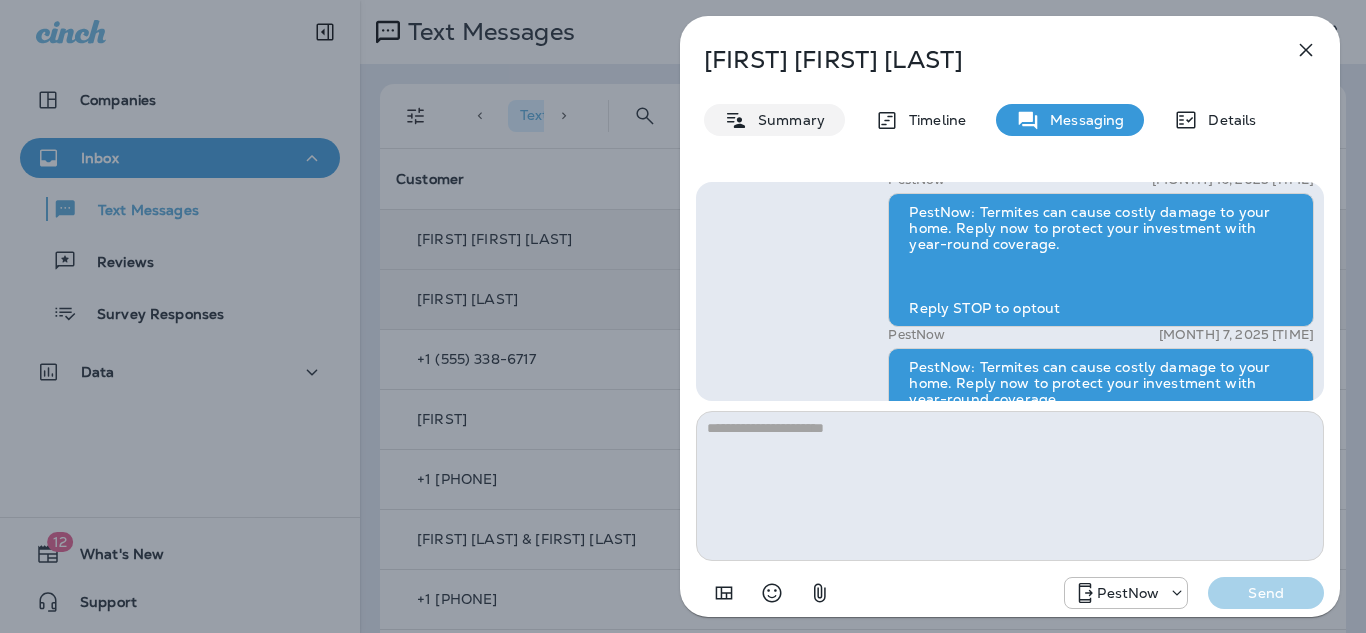 click on "Summary" at bounding box center [786, 120] 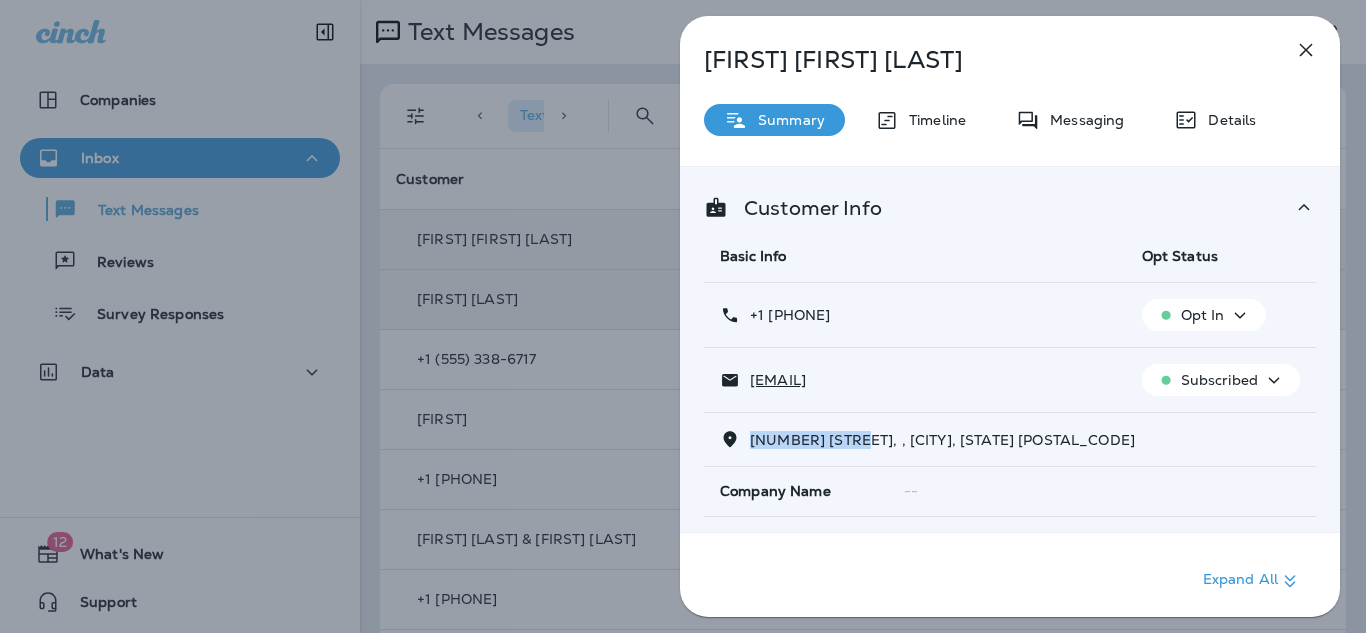 drag, startPoint x: 867, startPoint y: 441, endPoint x: 753, endPoint y: 443, distance: 114.01754 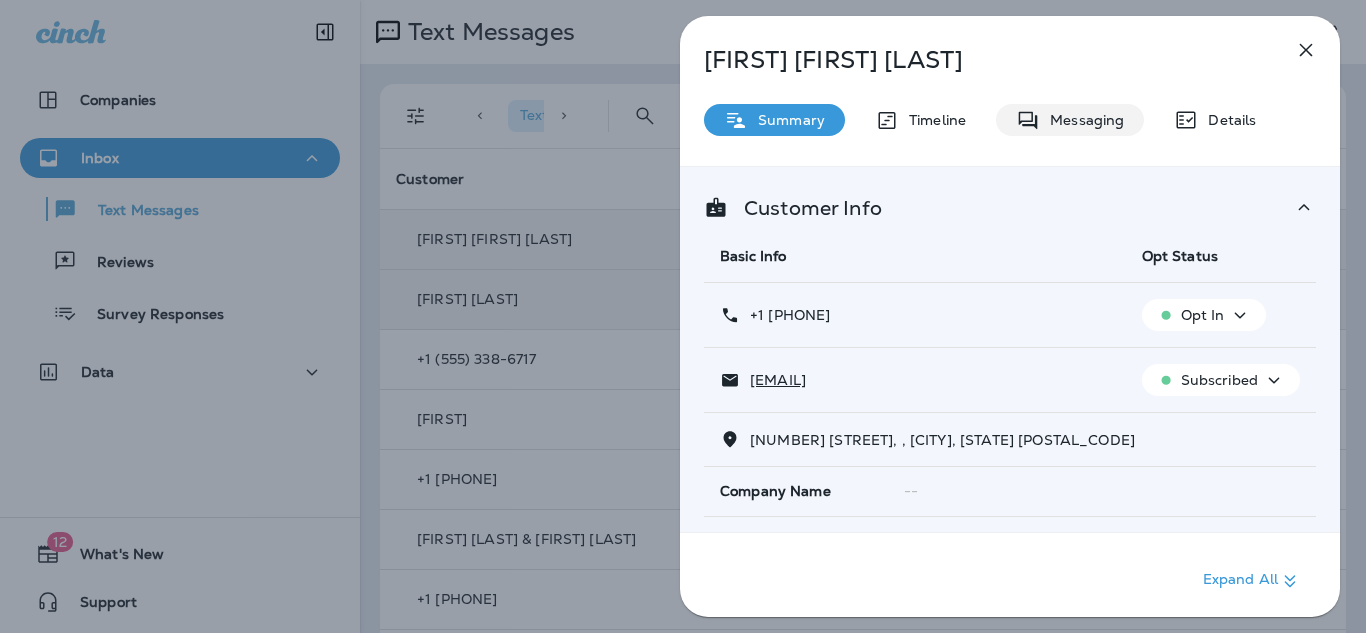 click on "Messaging" at bounding box center (1082, 120) 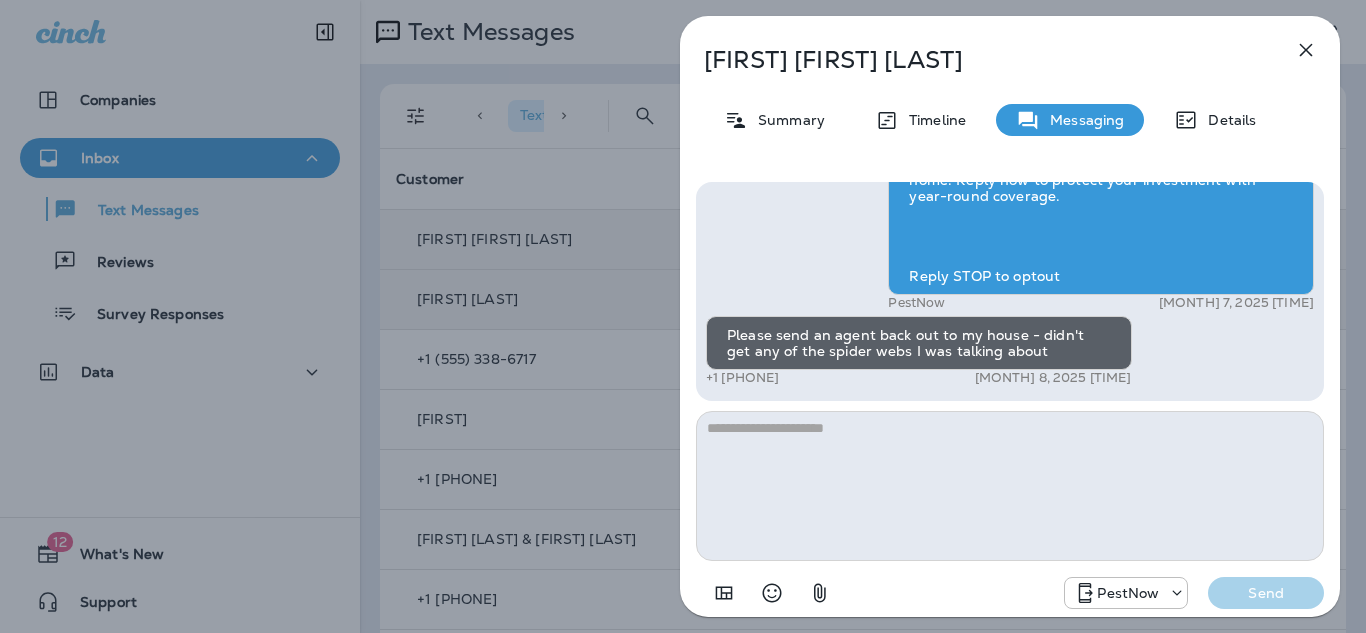 click at bounding box center [1010, 486] 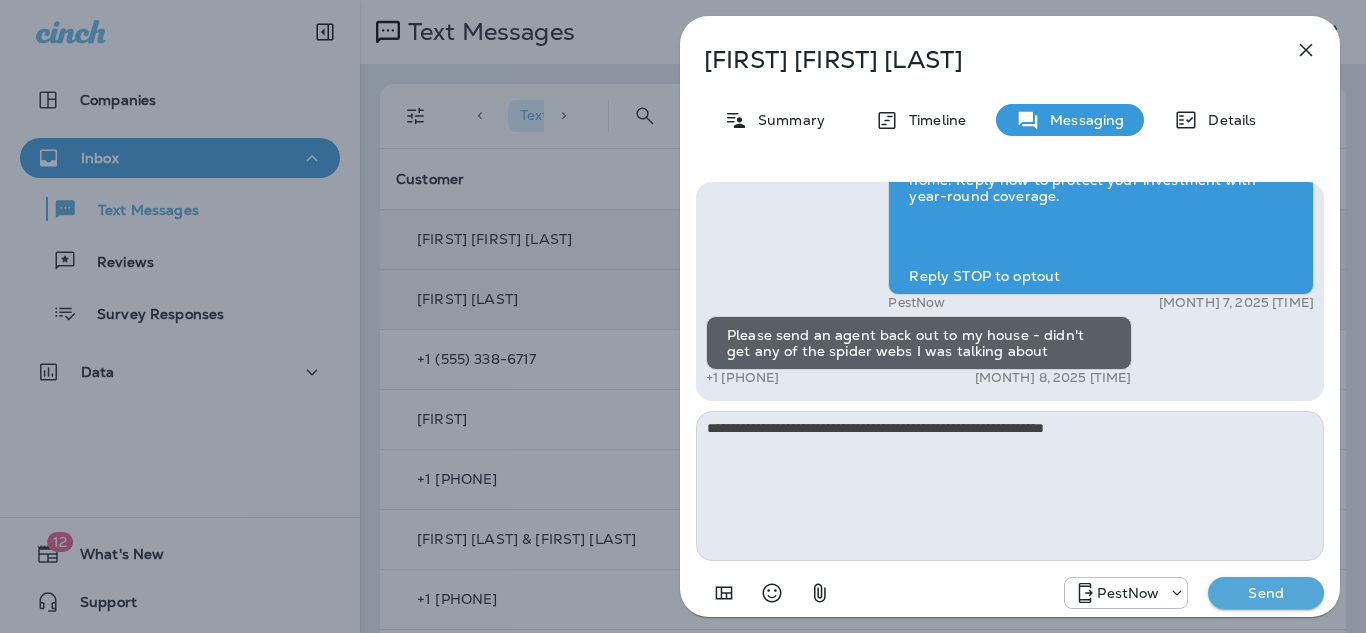 type on "**********" 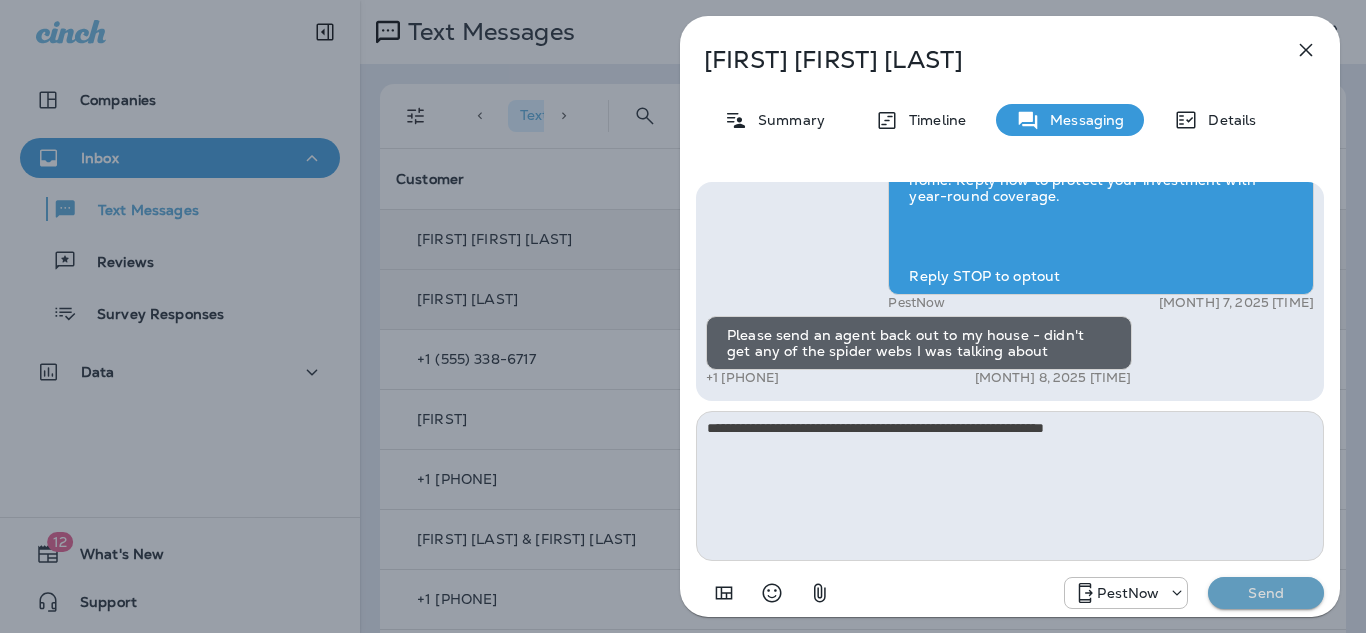 click on "Send" at bounding box center [1266, 593] 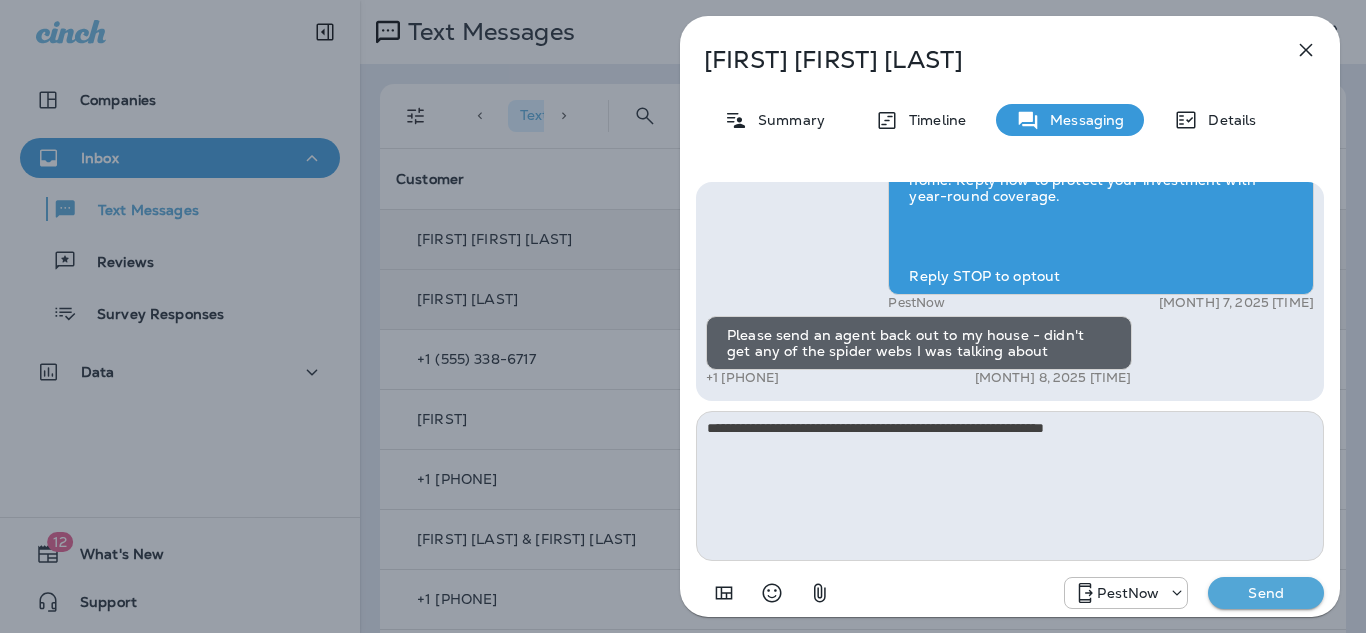 type 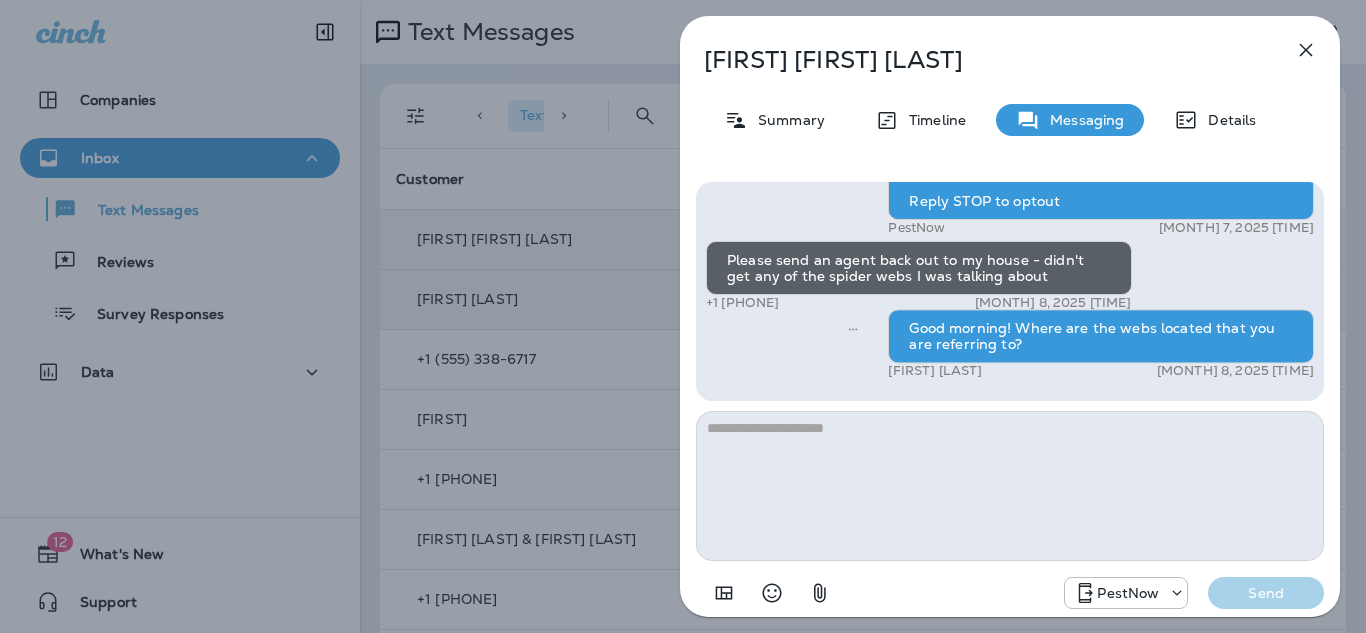 click 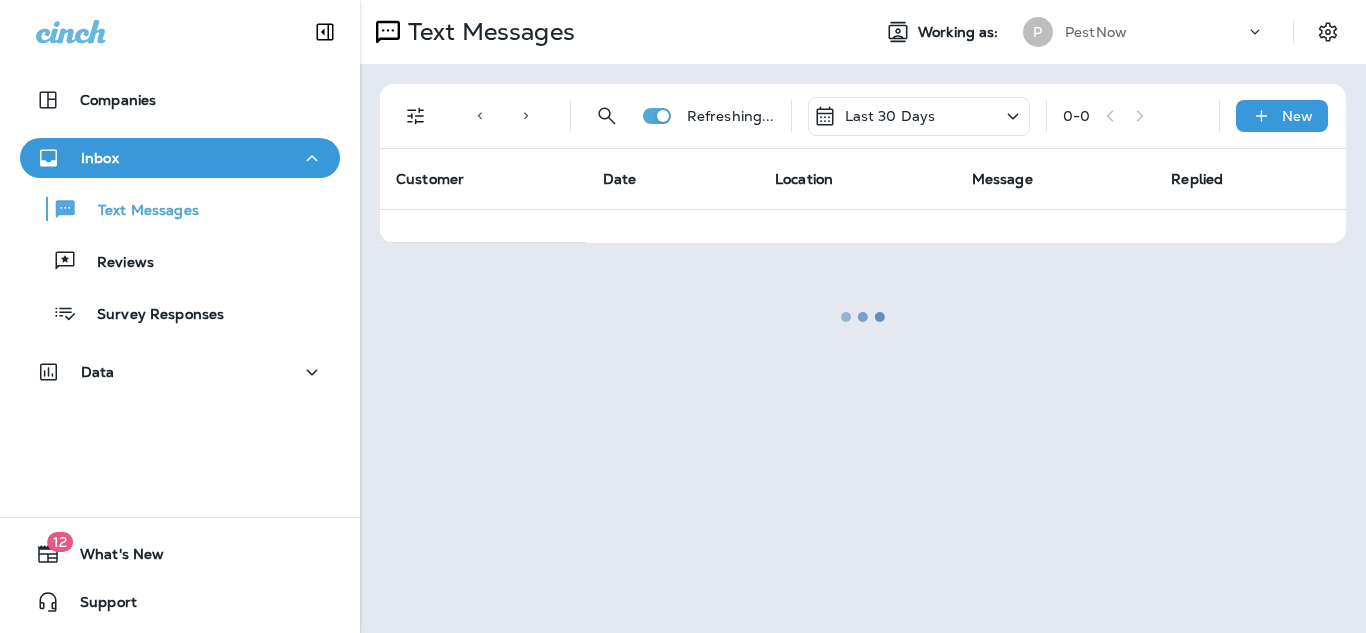 scroll, scrollTop: 0, scrollLeft: 0, axis: both 